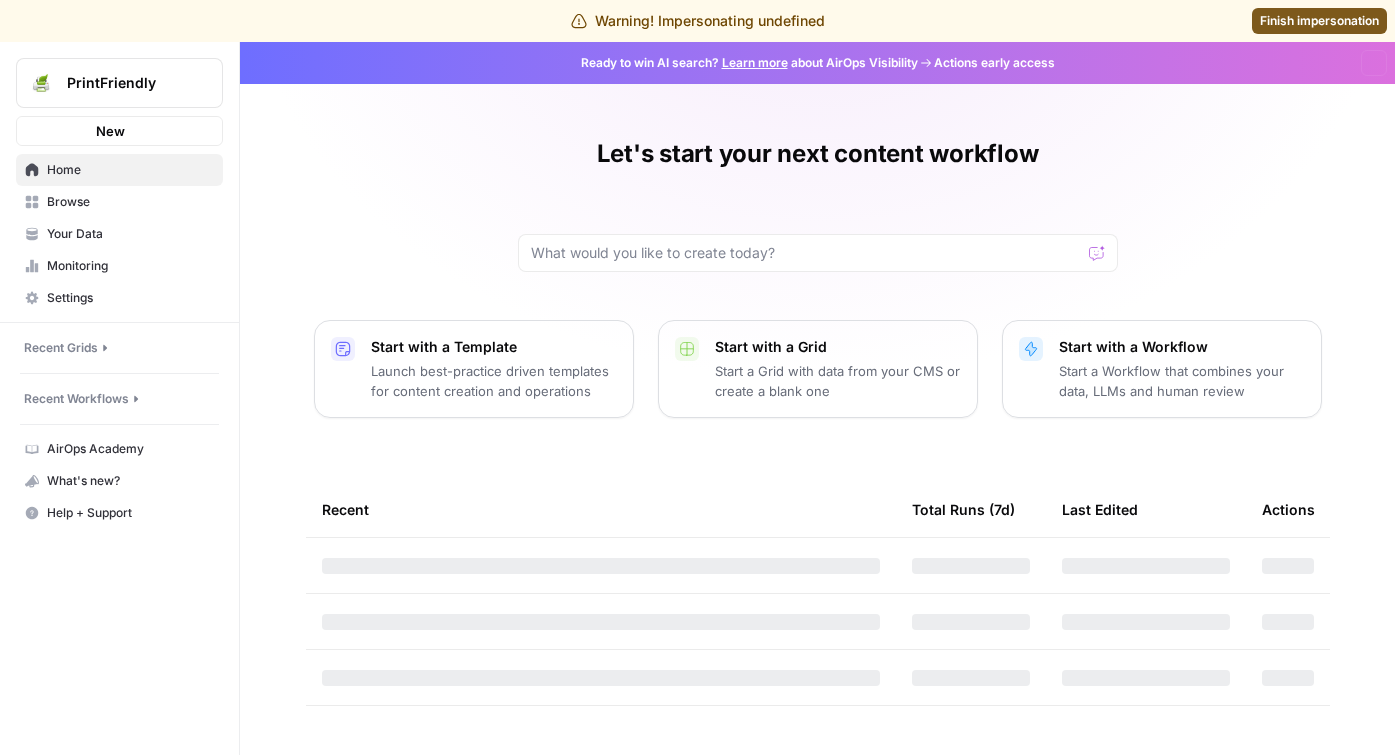 scroll, scrollTop: 0, scrollLeft: 0, axis: both 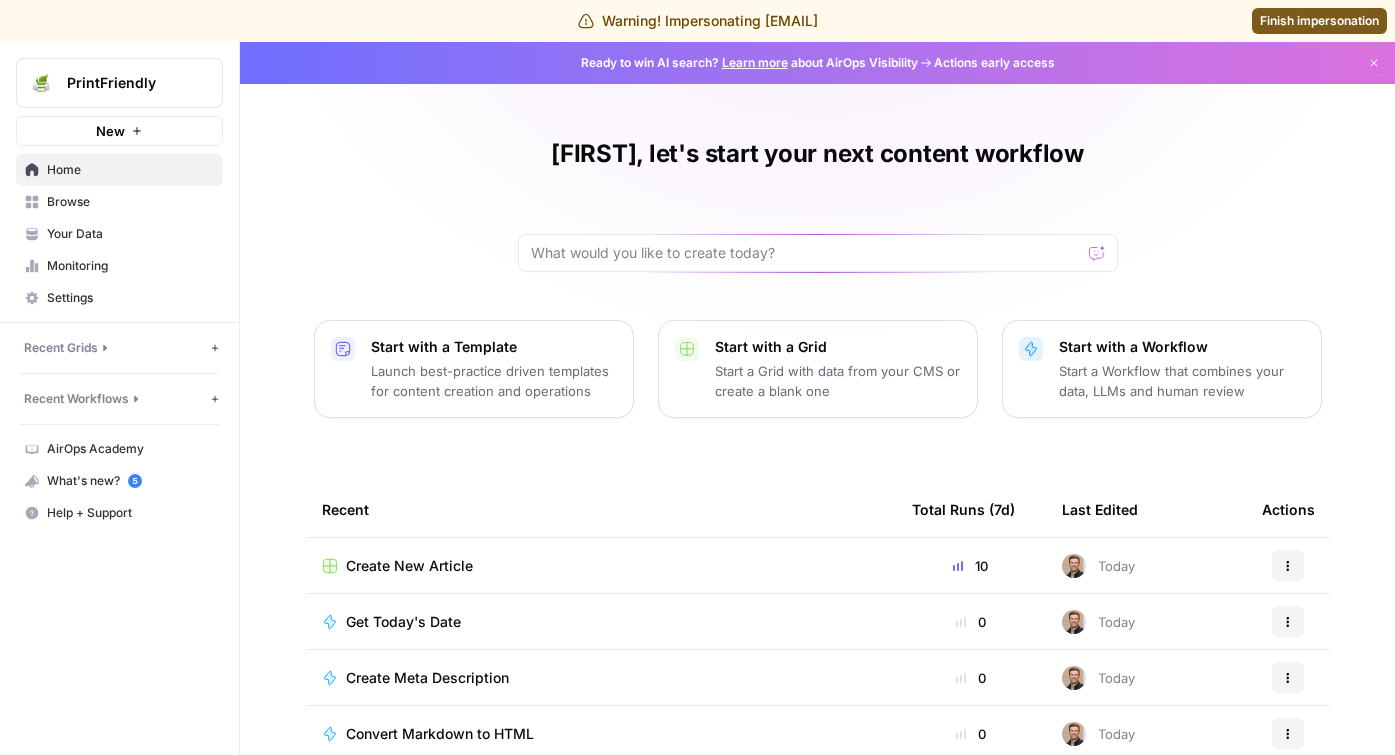 click 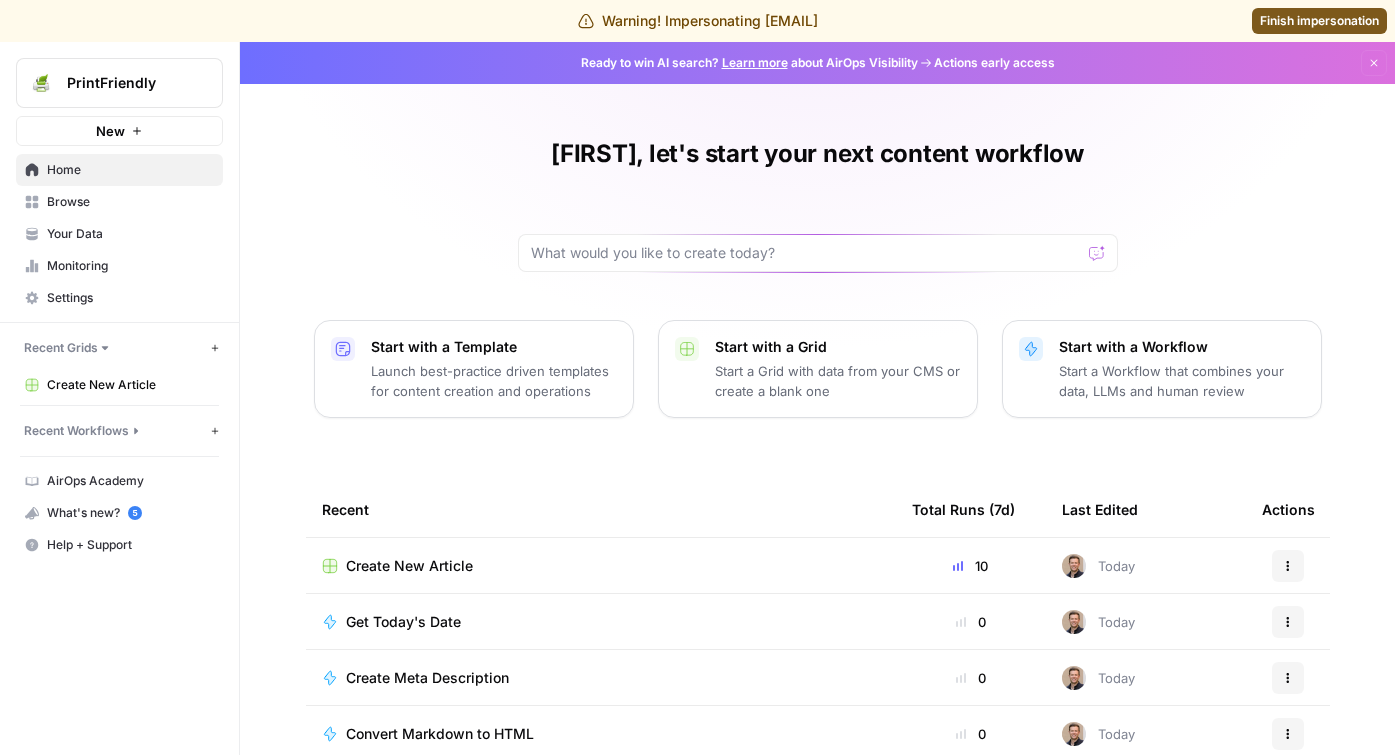 click on "Create New Article" at bounding box center [119, 385] 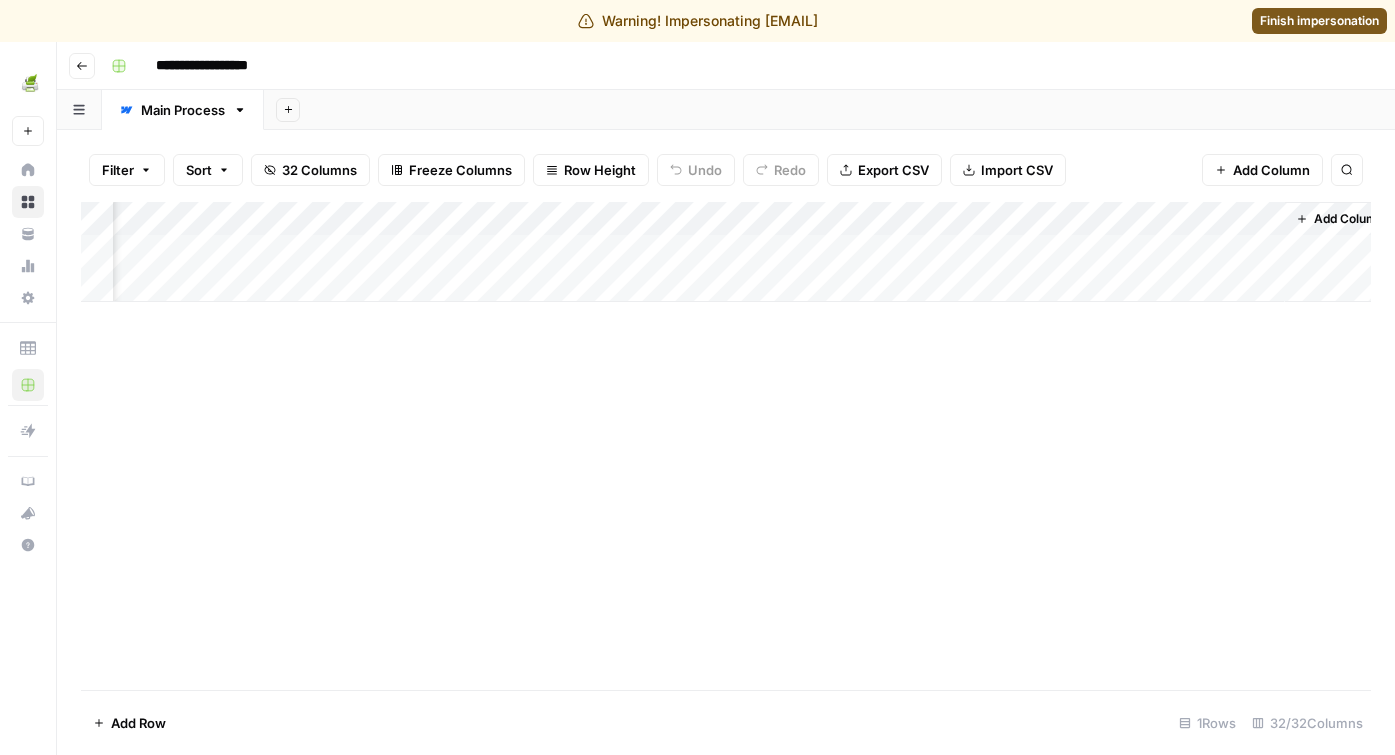 scroll, scrollTop: 0, scrollLeft: 5374, axis: horizontal 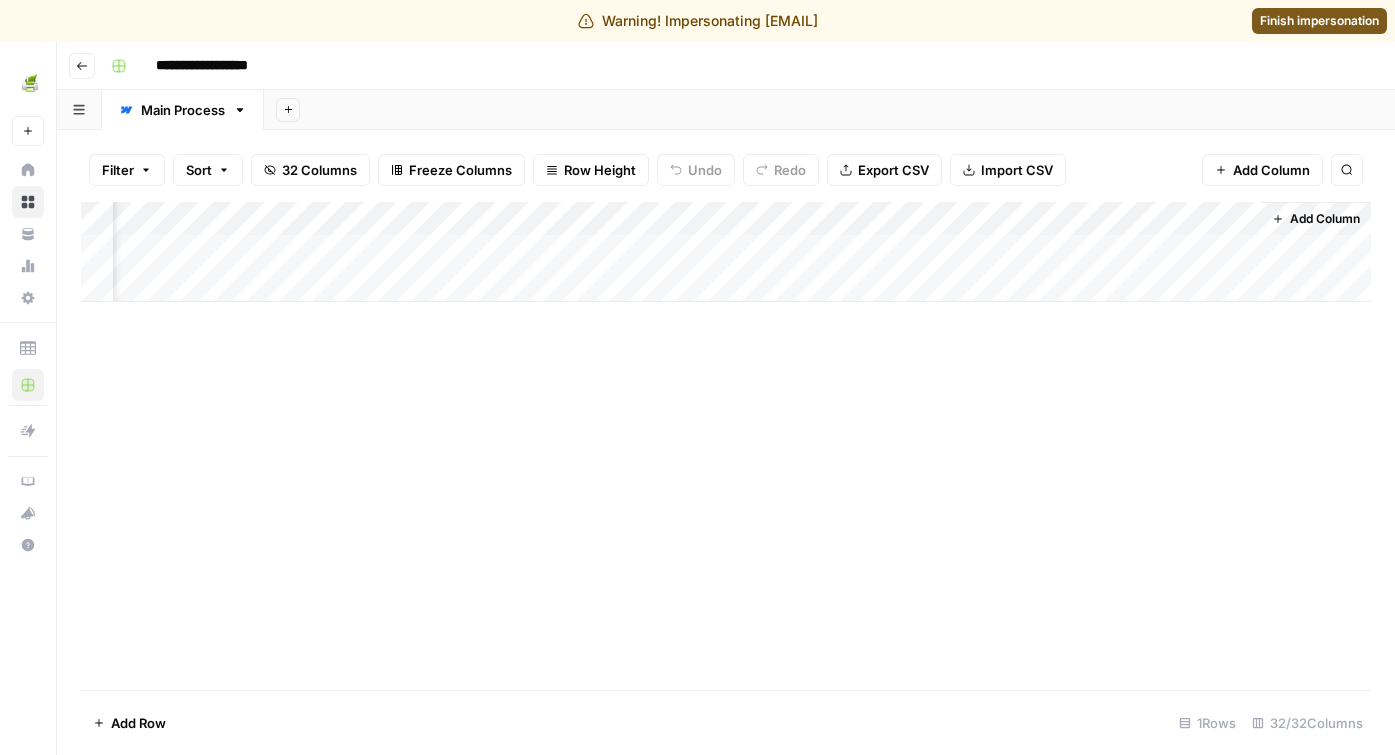 click on "Add Column" at bounding box center [726, 252] 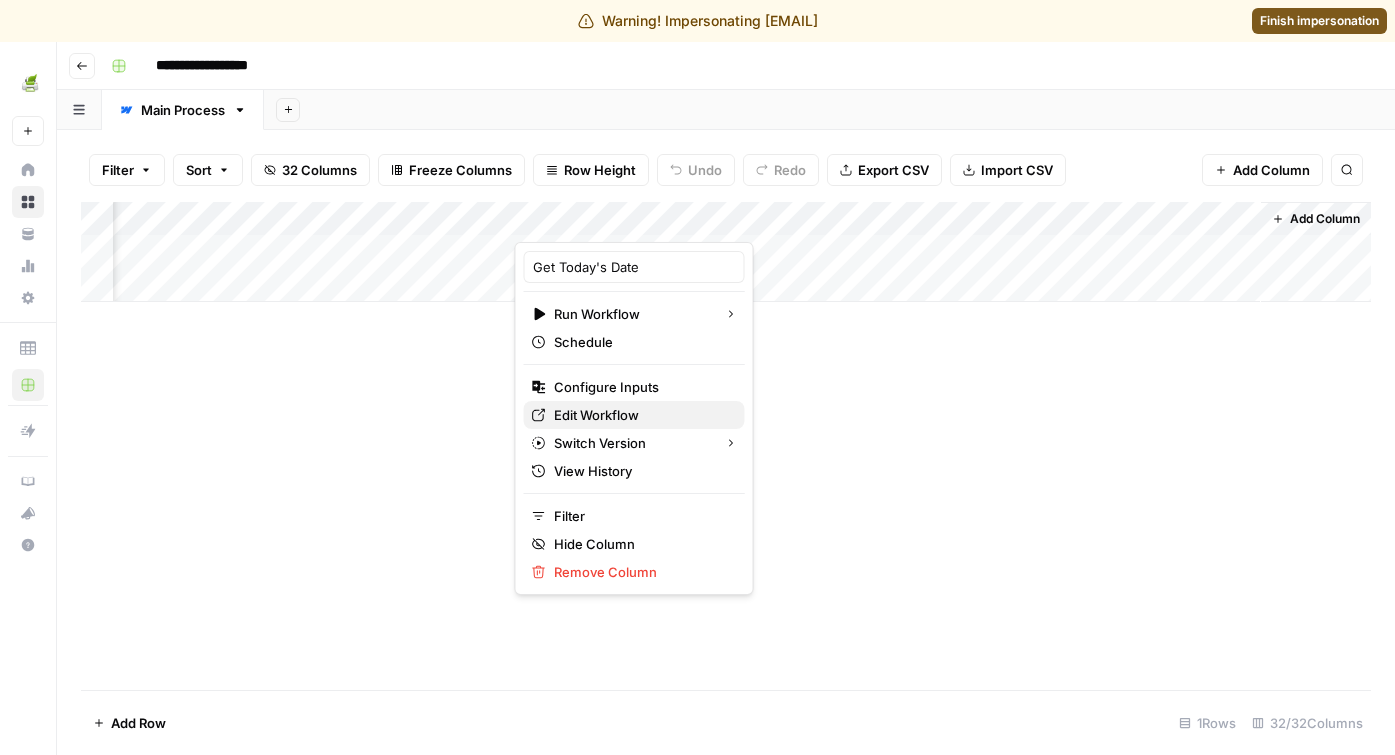 click on "Edit Workflow" at bounding box center (641, 415) 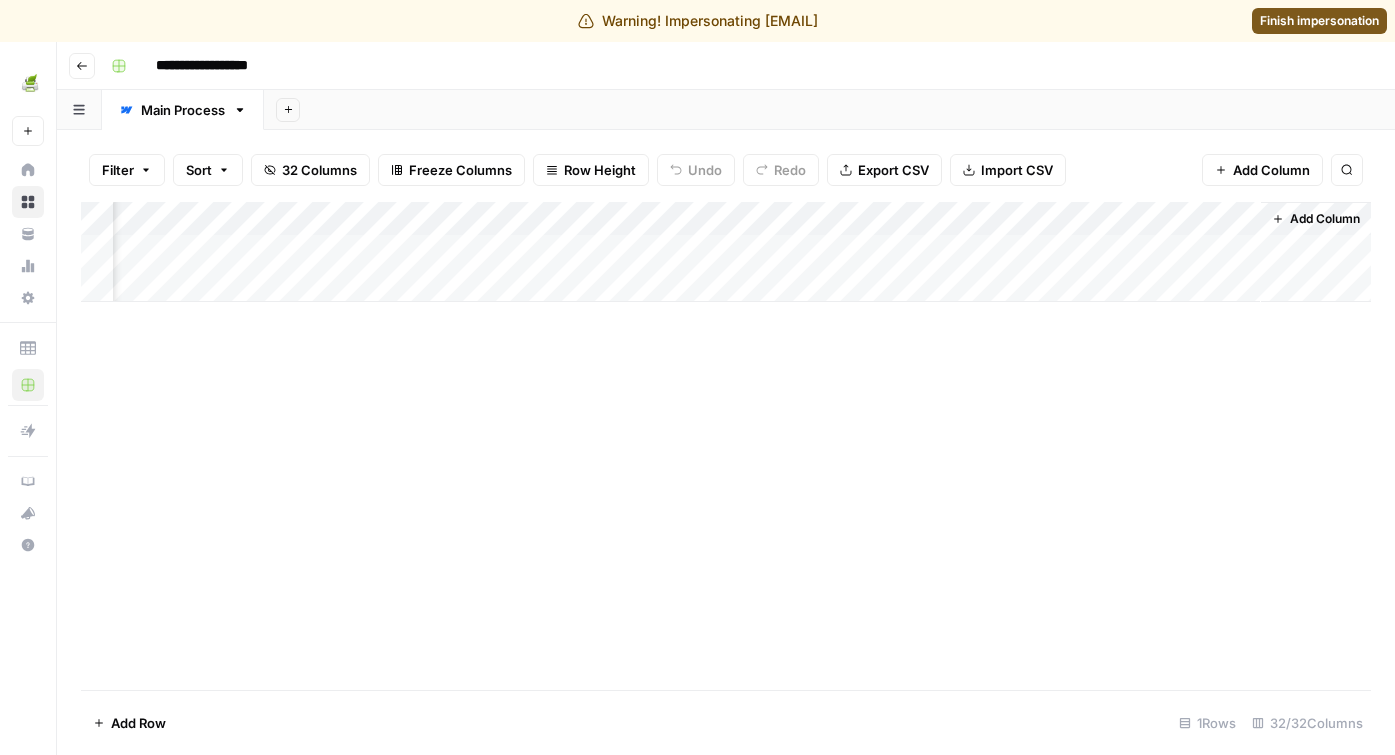click on "Add Column" at bounding box center (726, 252) 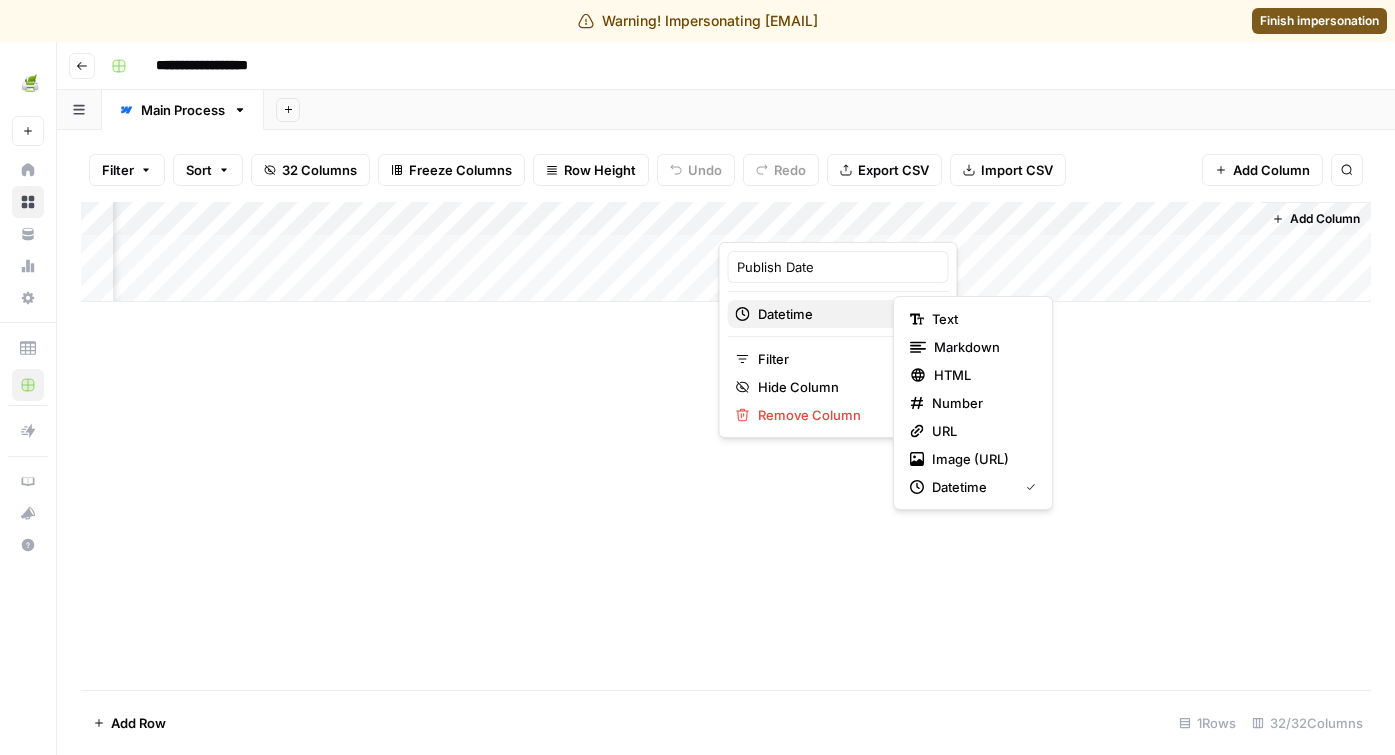 click on "Datetime" at bounding box center [835, 314] 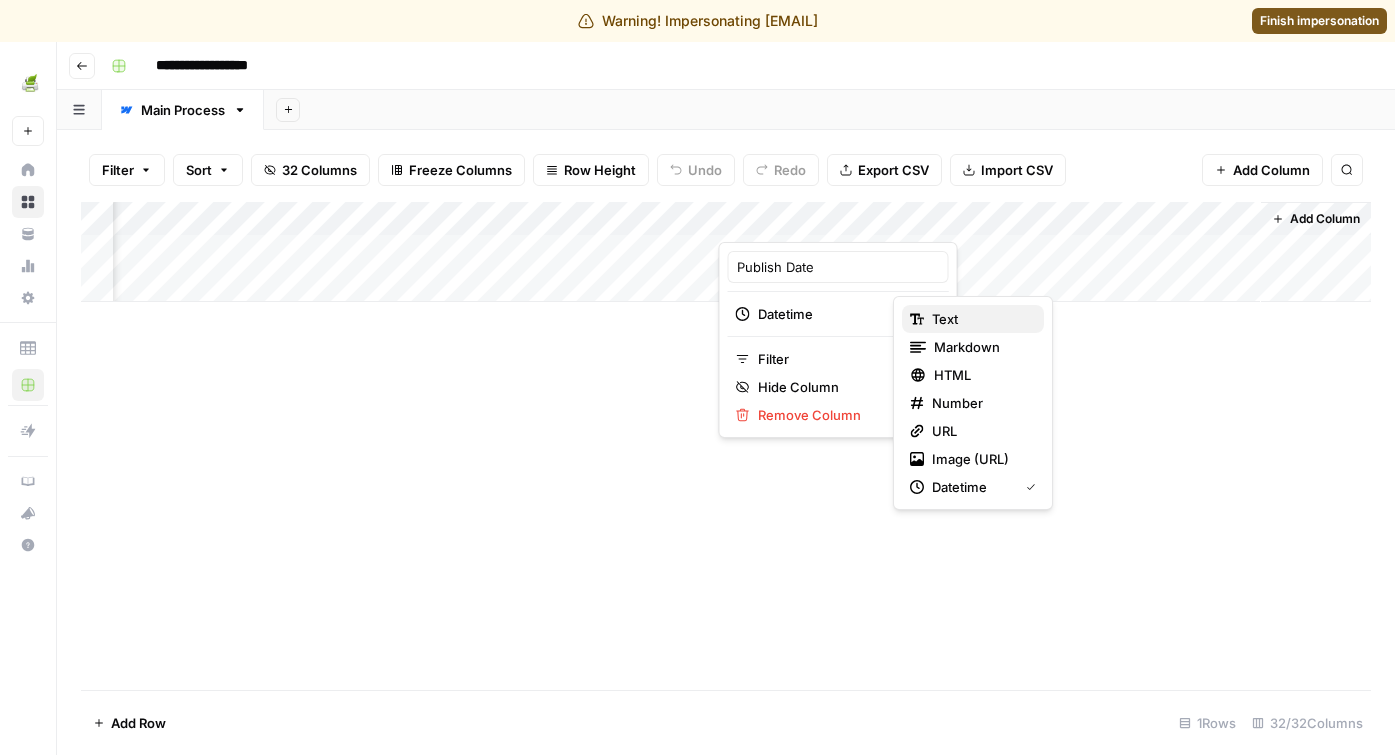 click on "Text" at bounding box center [980, 319] 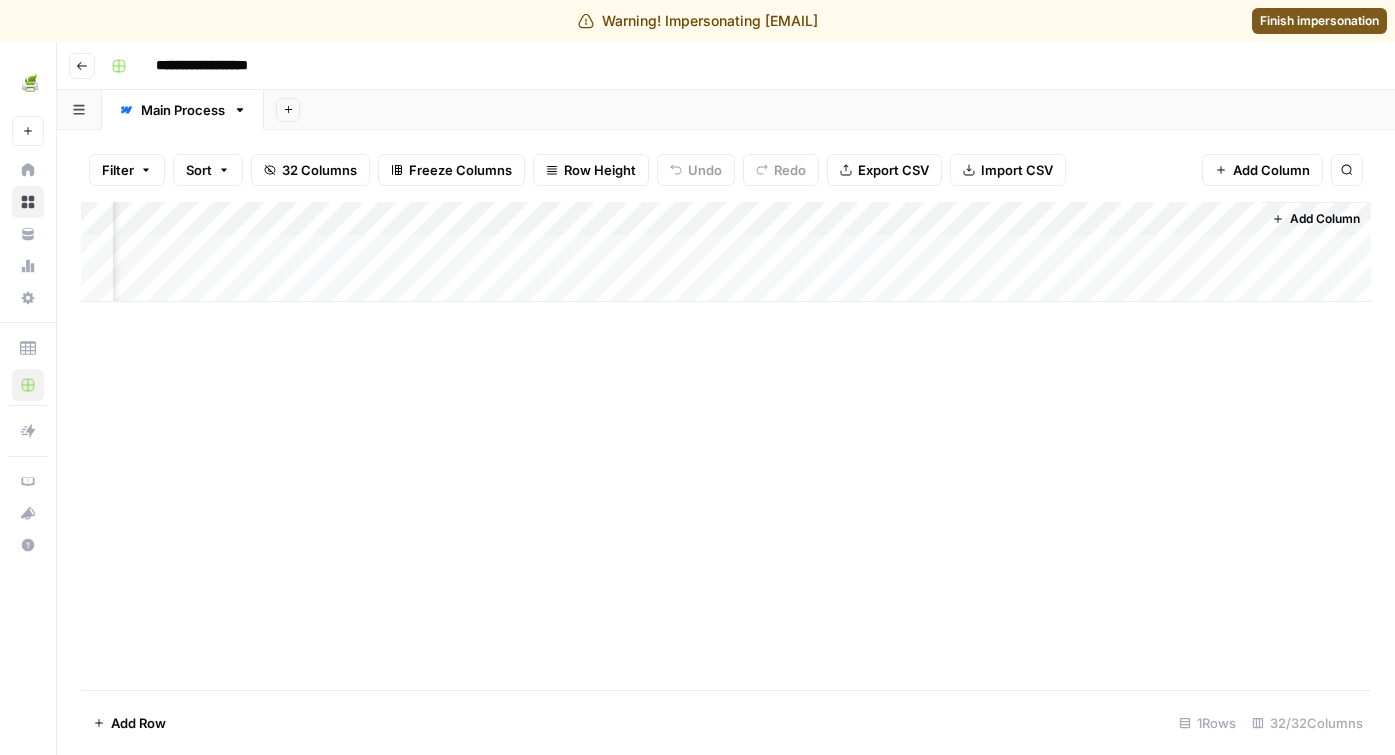 click on "Finish impersonation" at bounding box center [1319, 21] 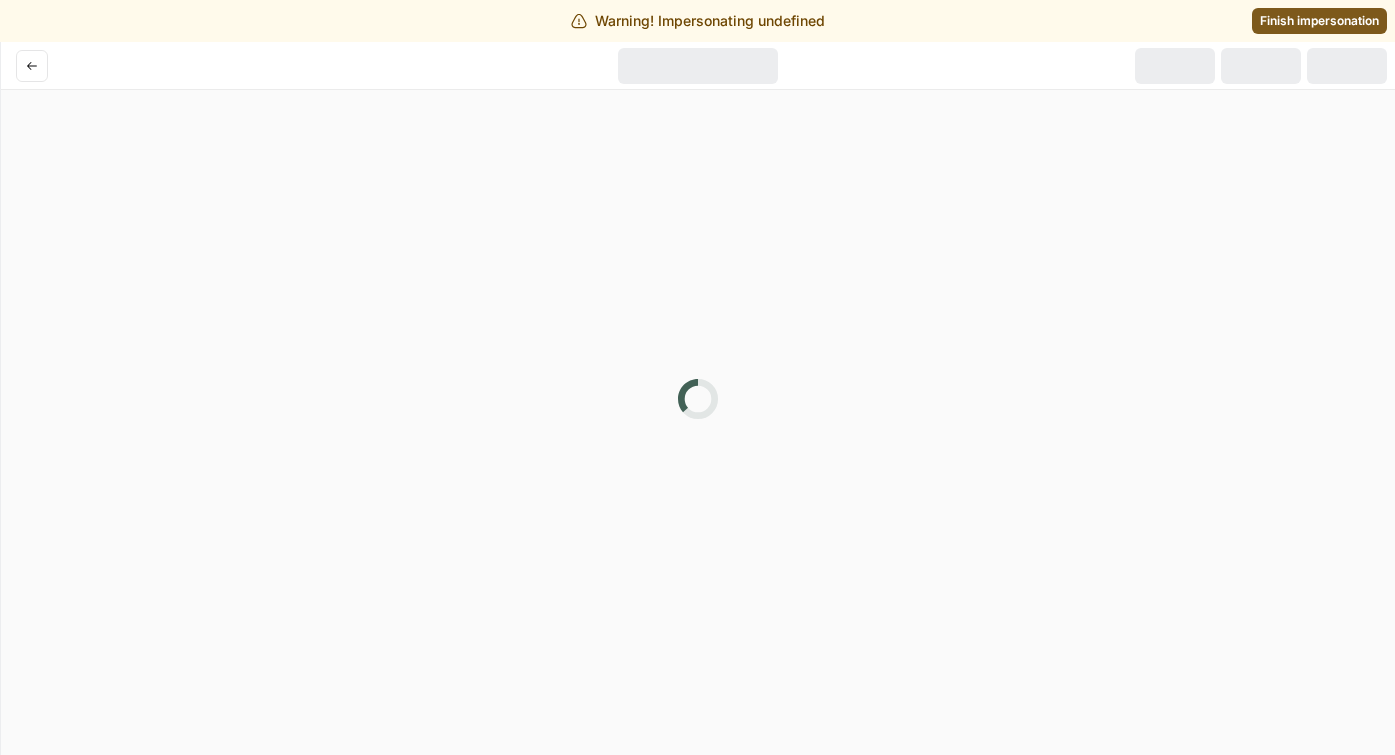 scroll, scrollTop: 0, scrollLeft: 0, axis: both 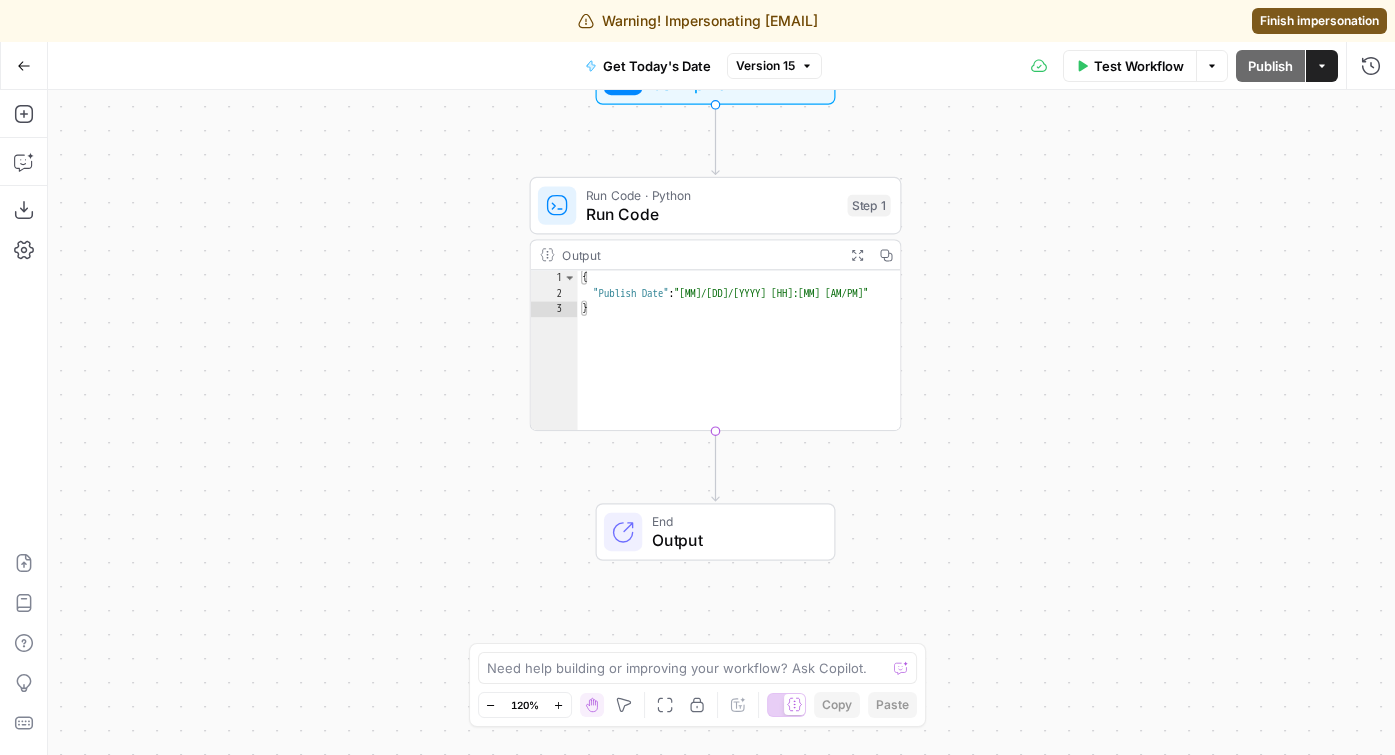 click on "Go Back" at bounding box center [24, 66] 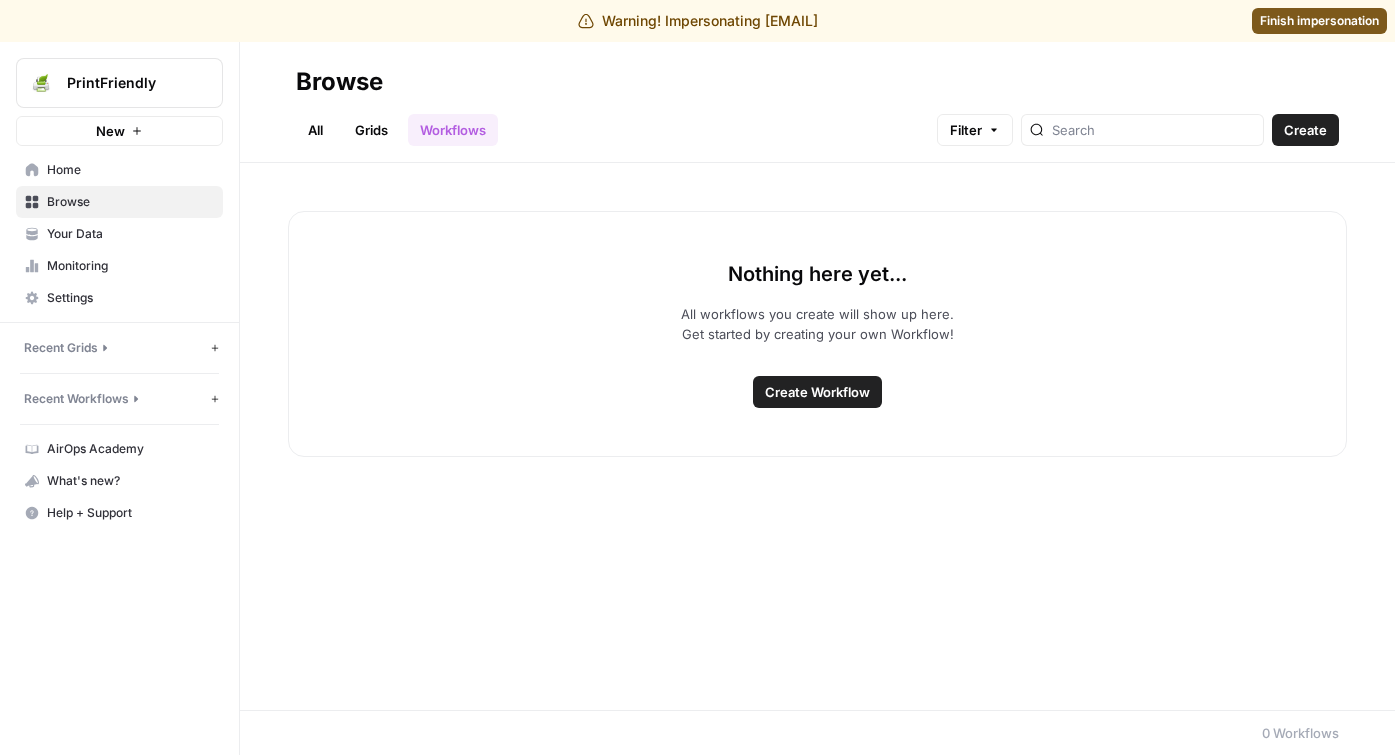 click on "Recent Grids New grid" at bounding box center [119, 348] 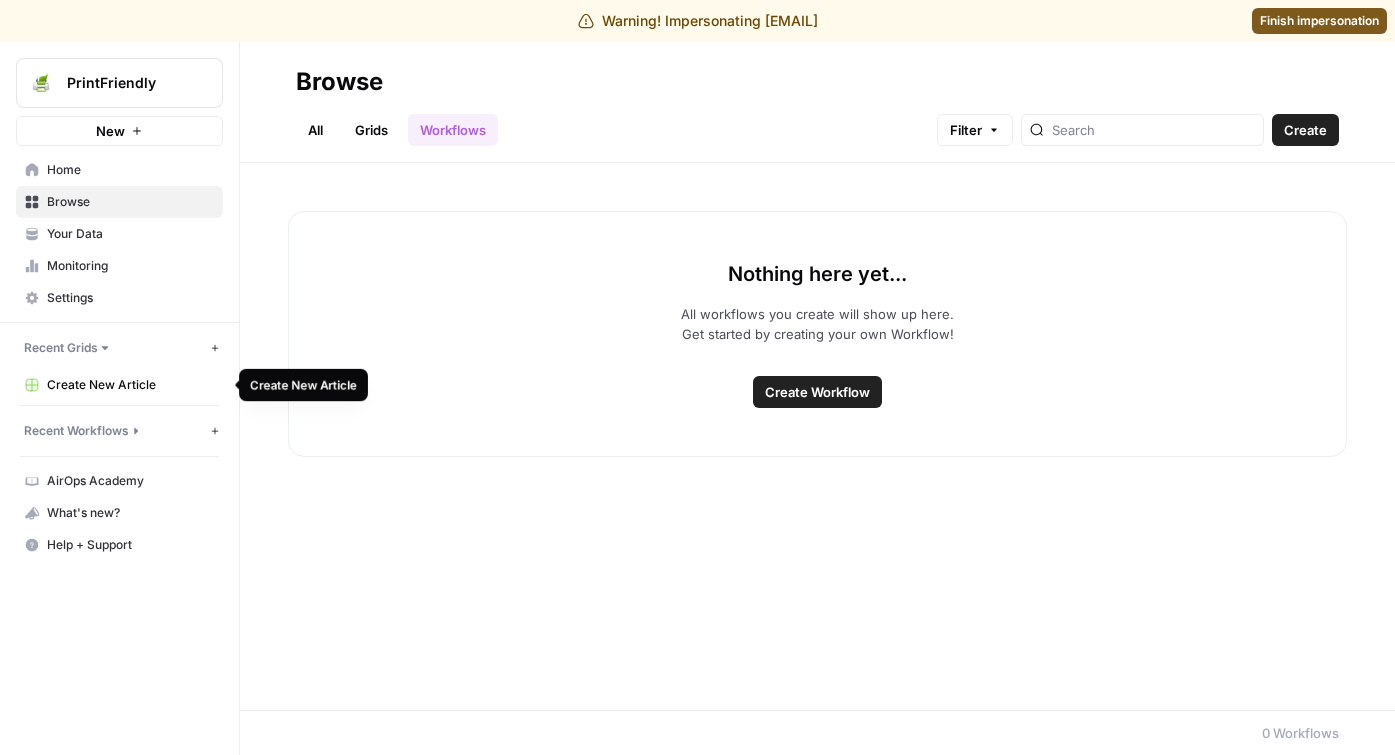 click on "Create New Article" at bounding box center [130, 385] 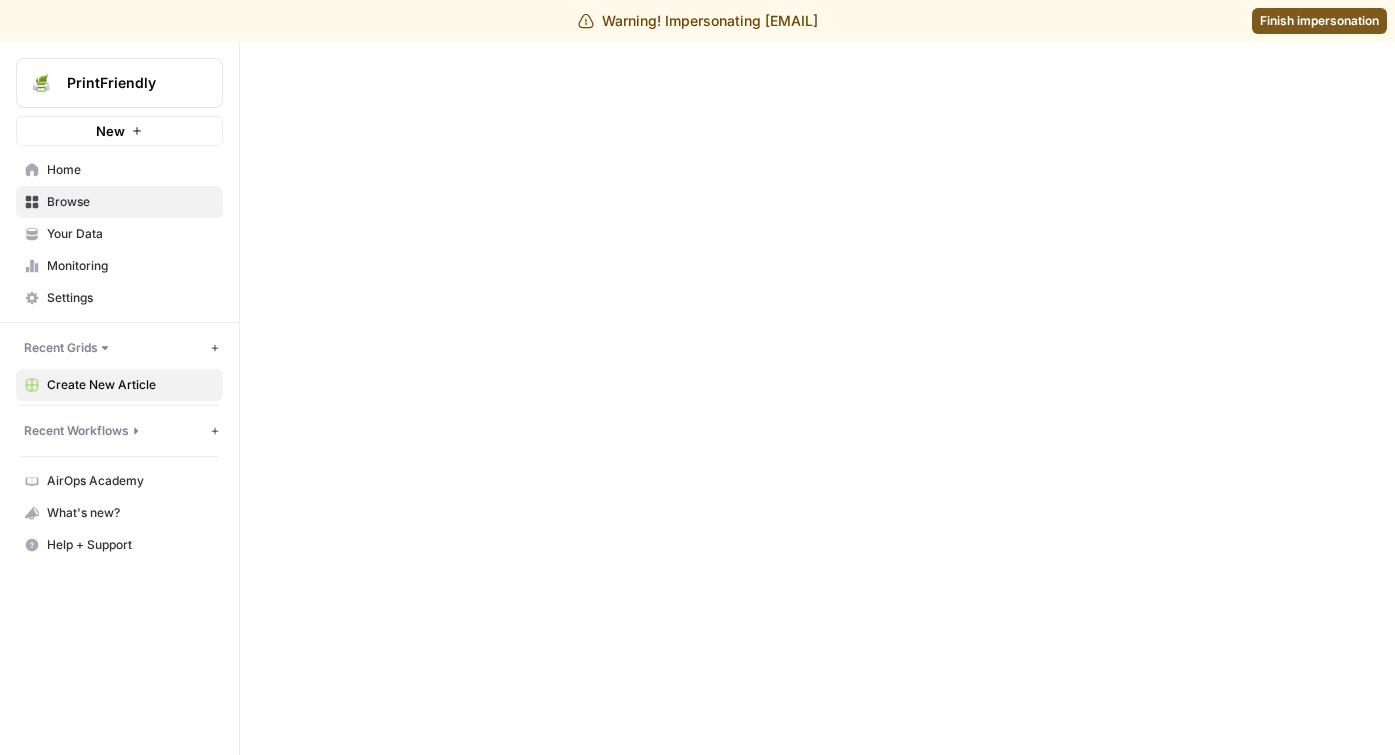 click on "Create New Article" at bounding box center (130, 385) 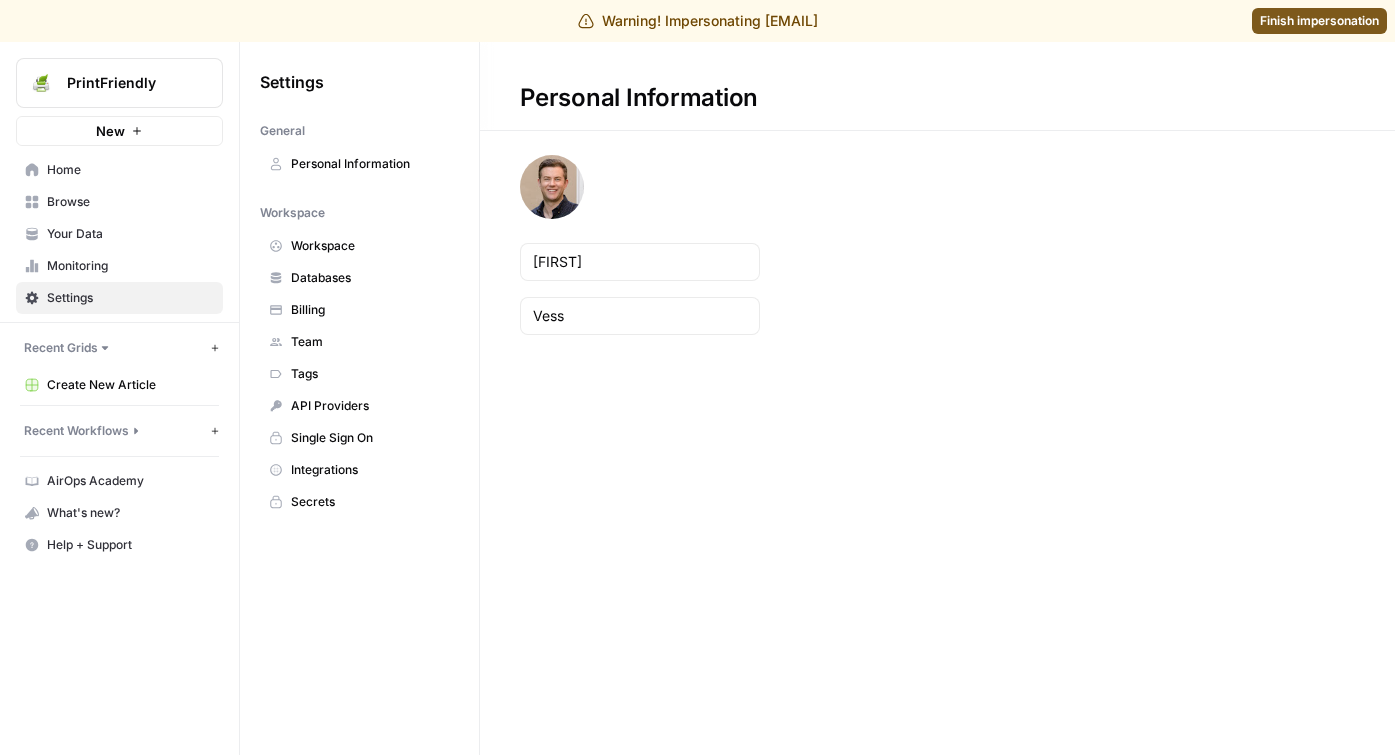 click on "Monitoring" at bounding box center (119, 266) 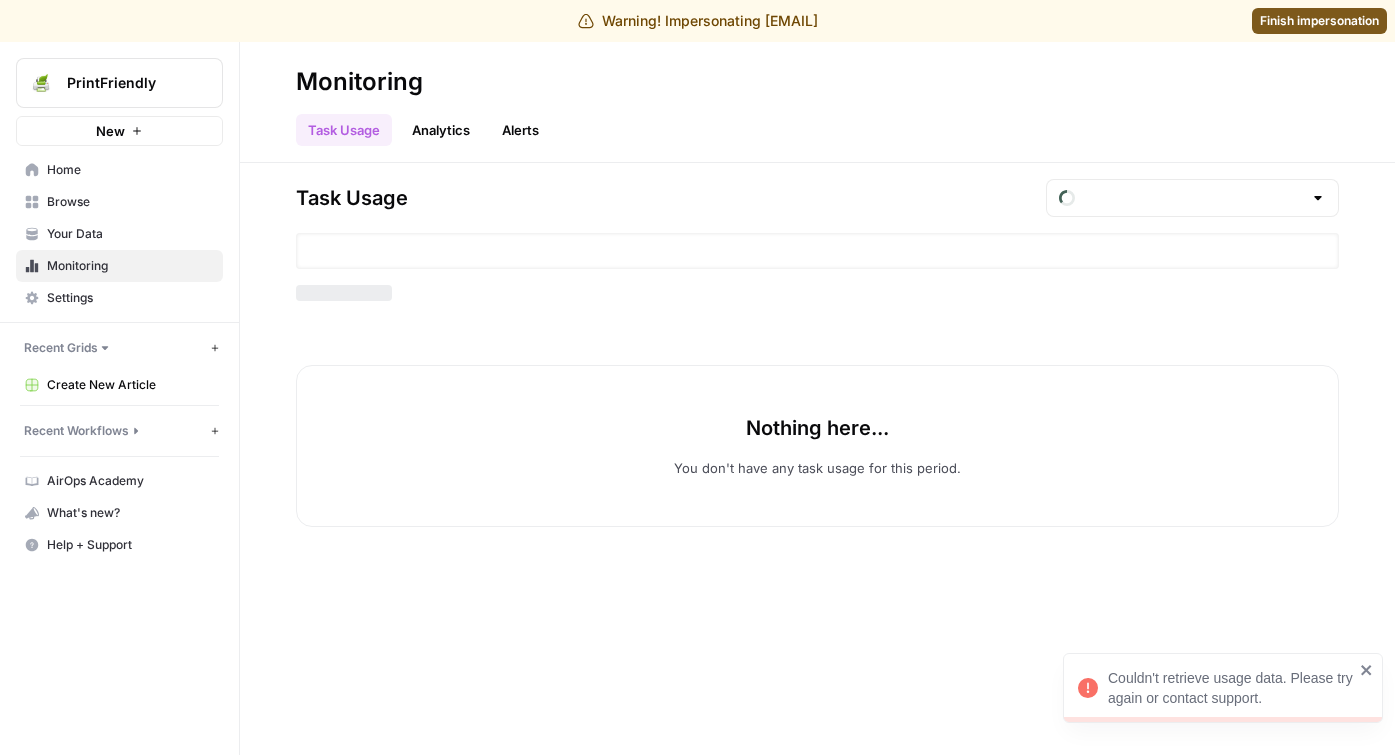 click on "Browse" at bounding box center (119, 202) 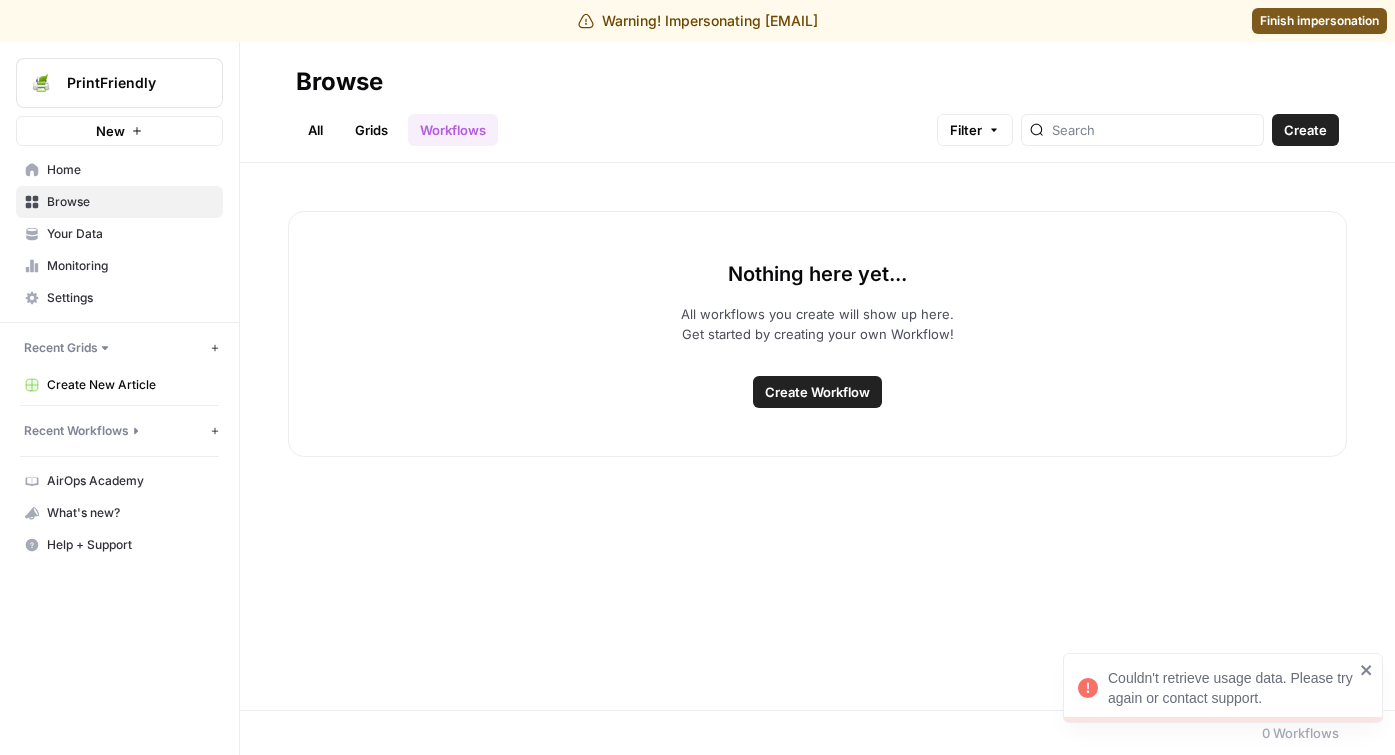 click on "Grids" at bounding box center [371, 130] 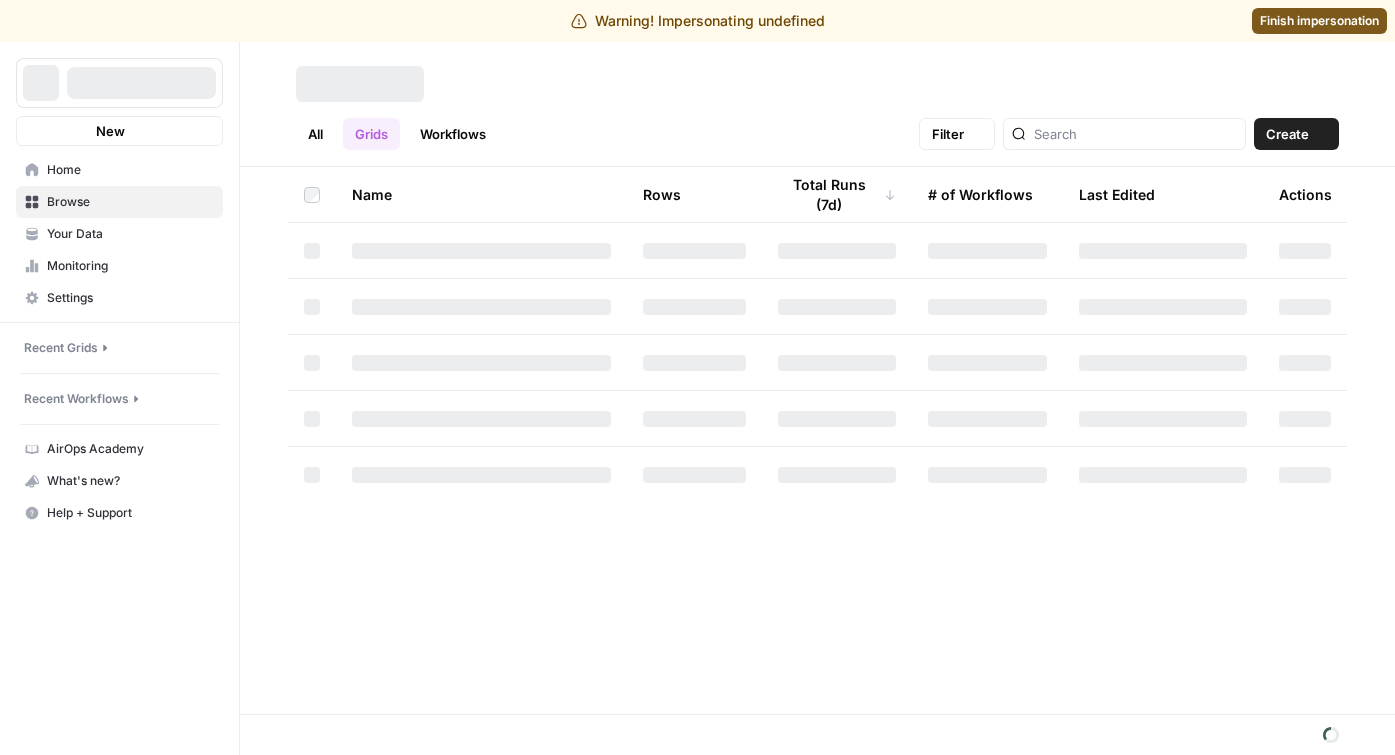 scroll, scrollTop: 0, scrollLeft: 0, axis: both 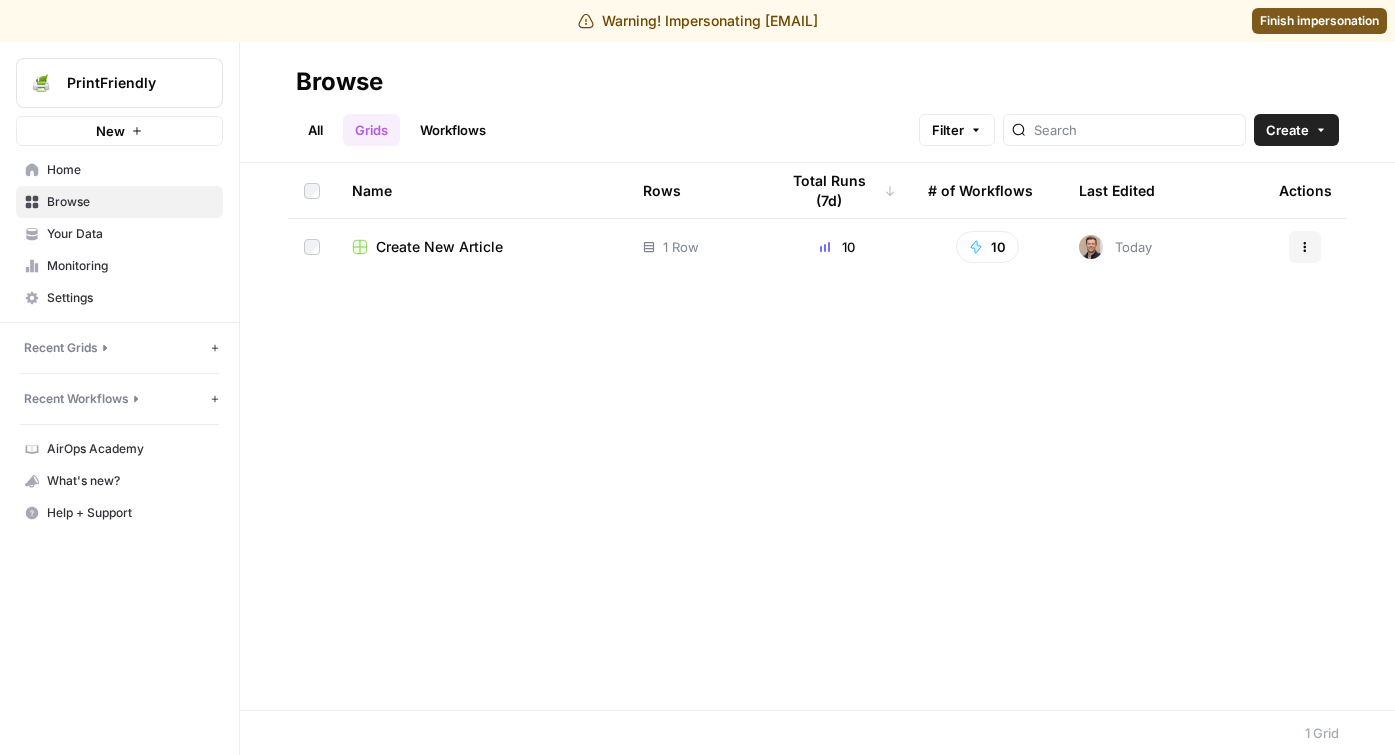 click on "Create New Article" at bounding box center (481, 247) 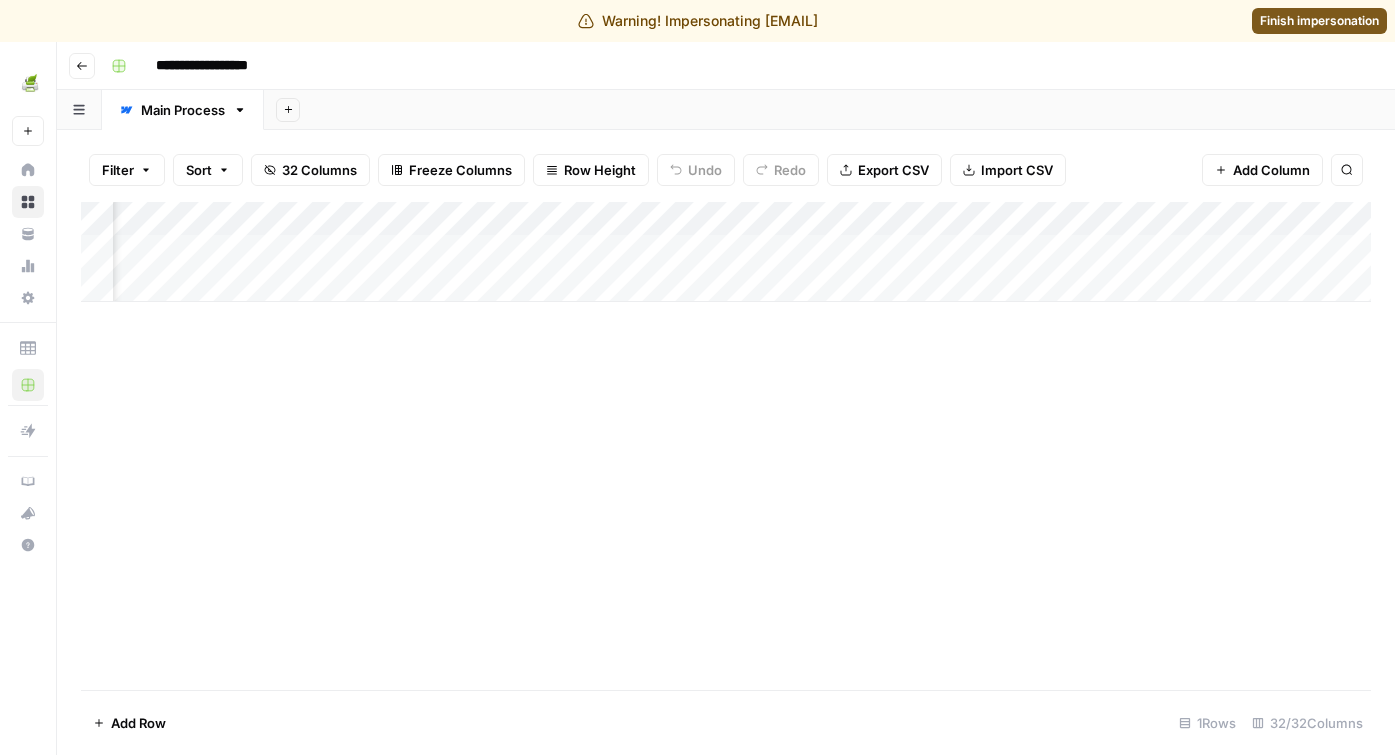 scroll, scrollTop: 0, scrollLeft: 5374, axis: horizontal 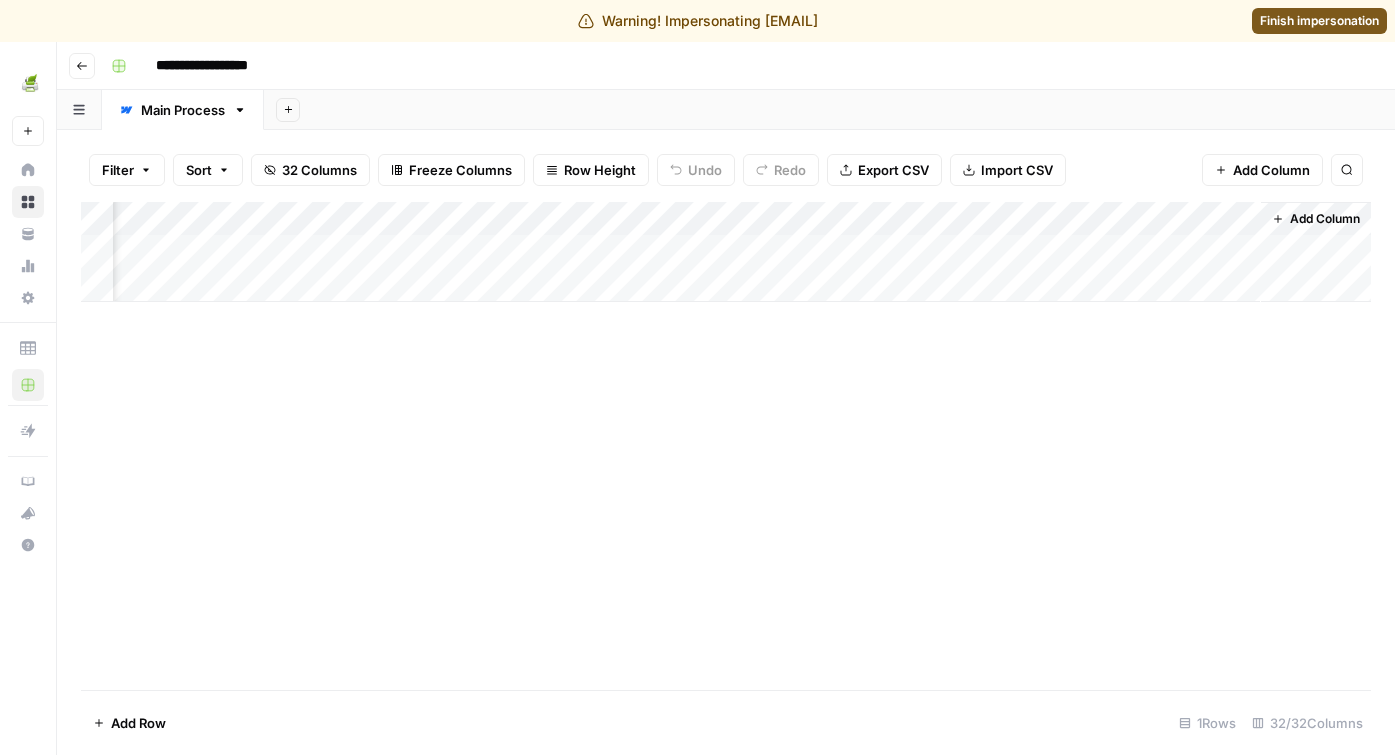 click on "Add Column" at bounding box center [726, 252] 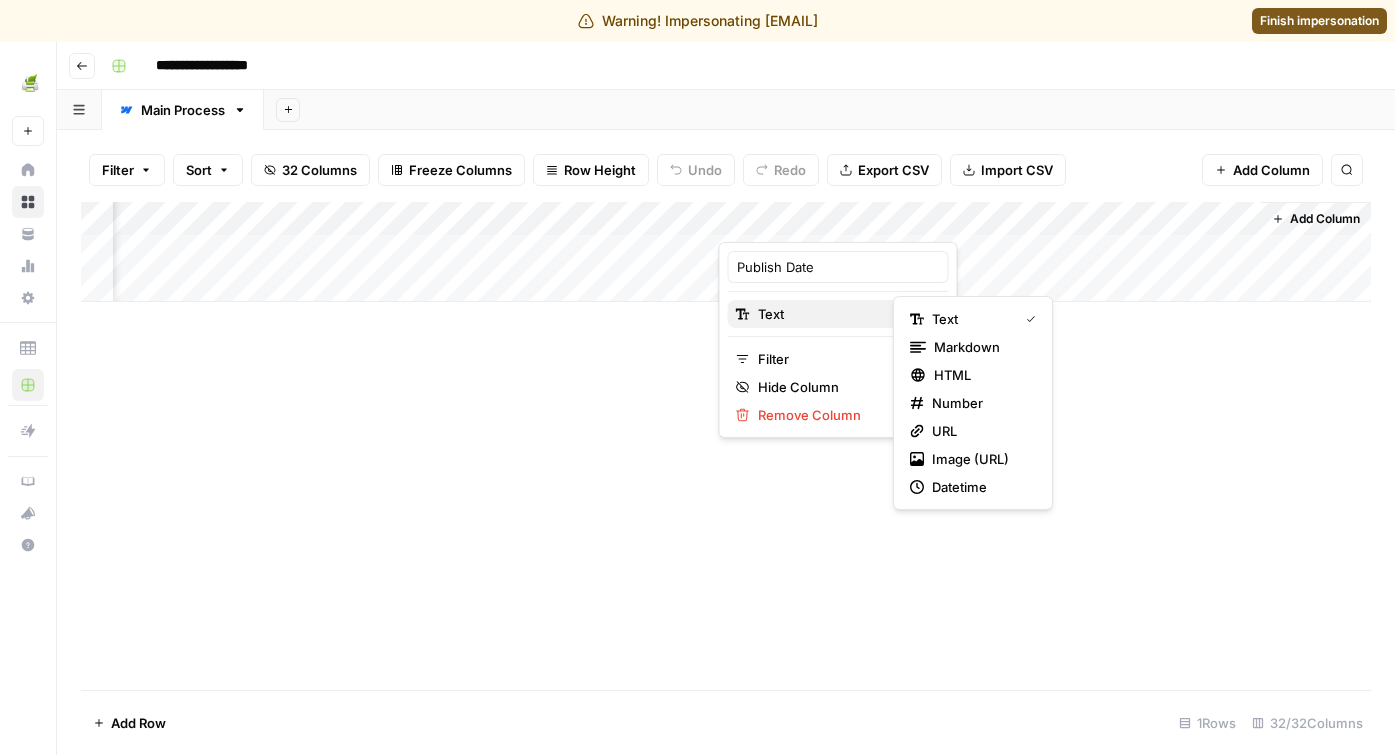 click on "Text" at bounding box center [835, 314] 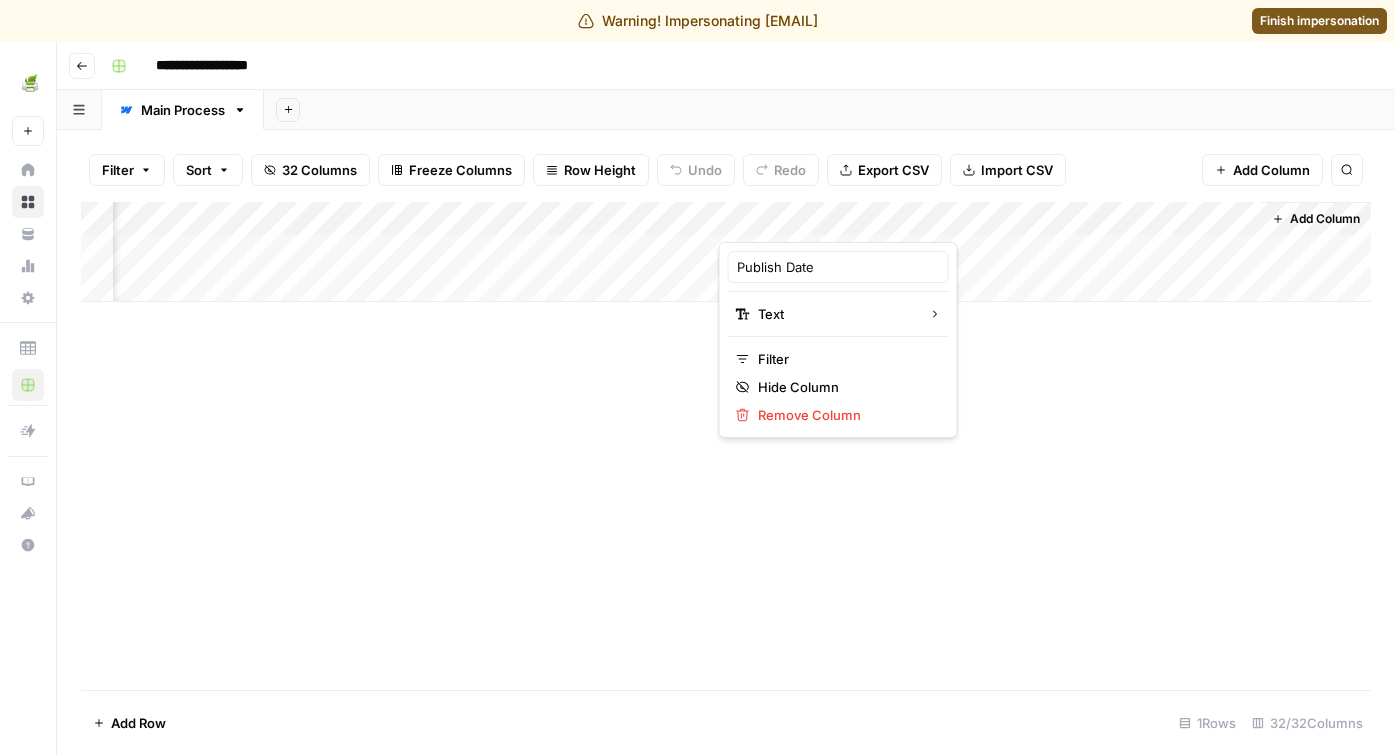 click 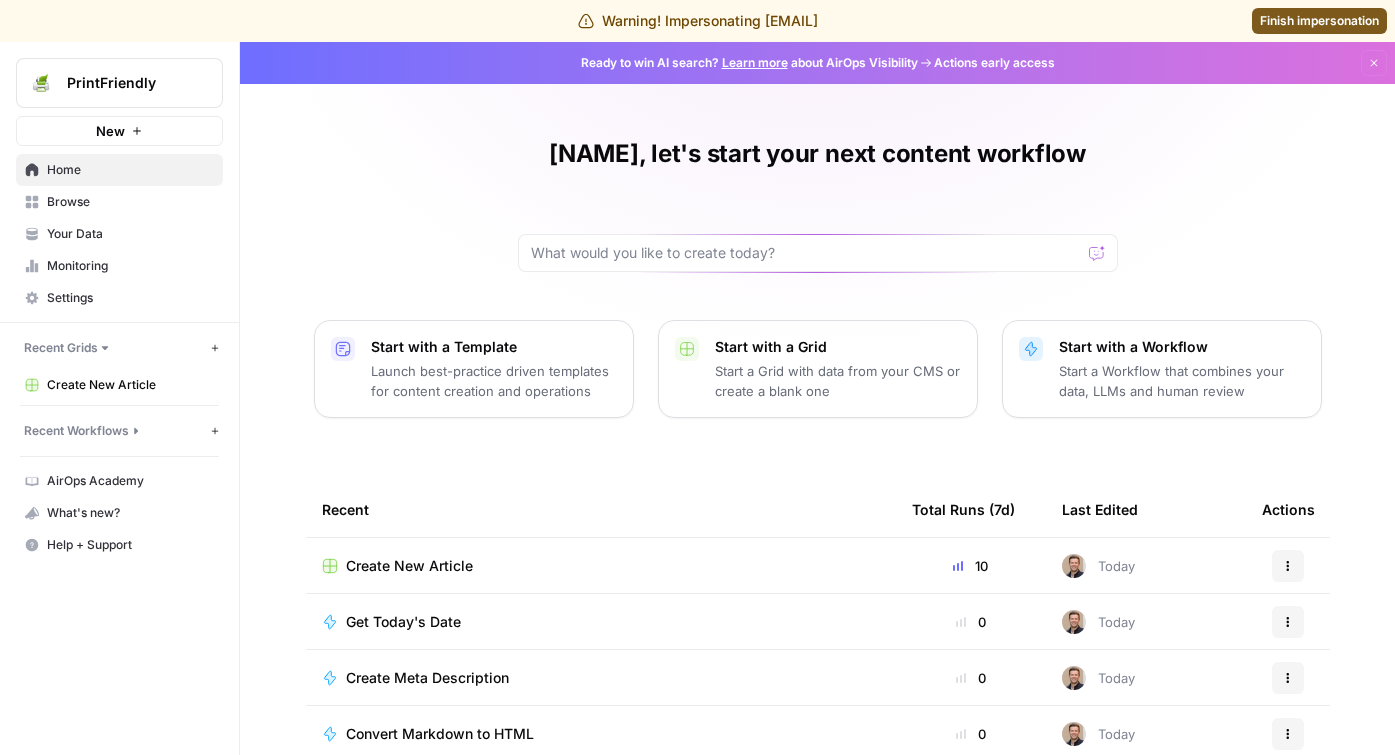 click on "Your Data" at bounding box center [130, 234] 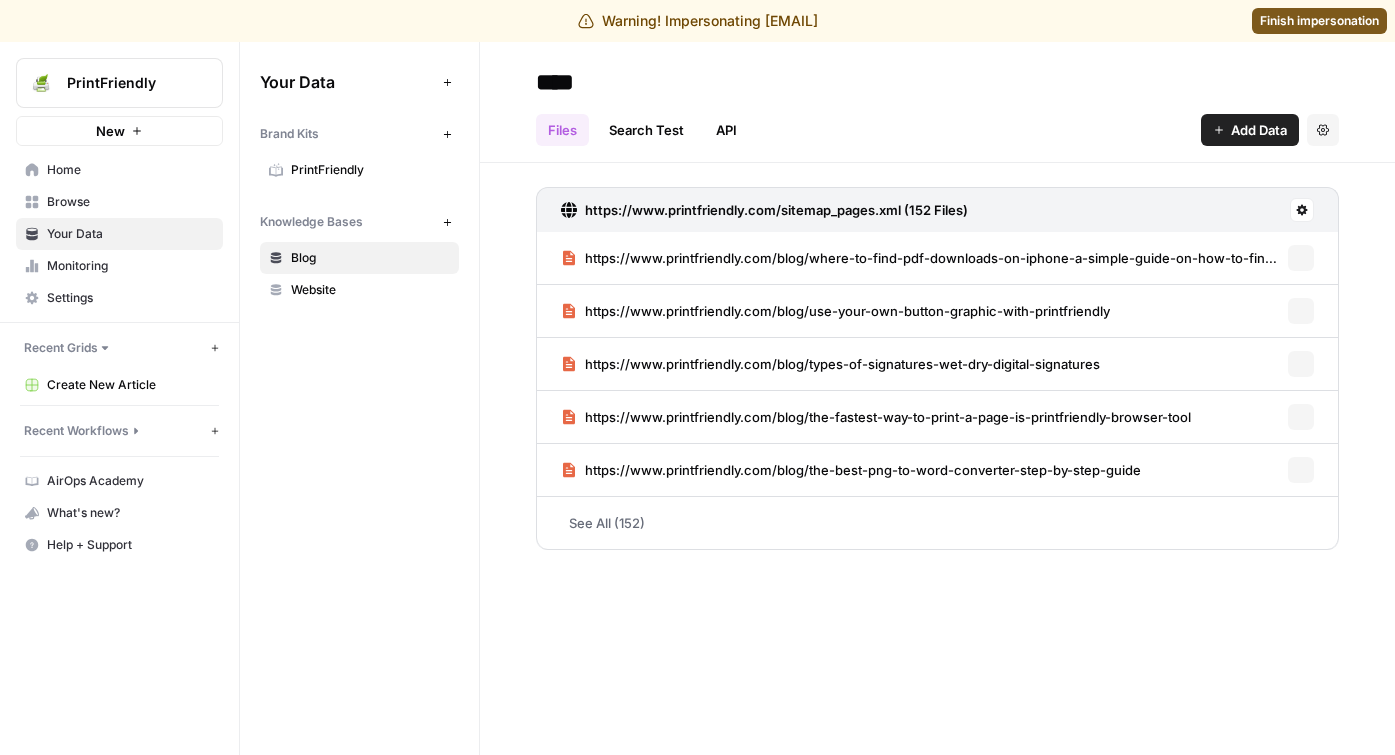 click on "PrintFriendly" at bounding box center [370, 170] 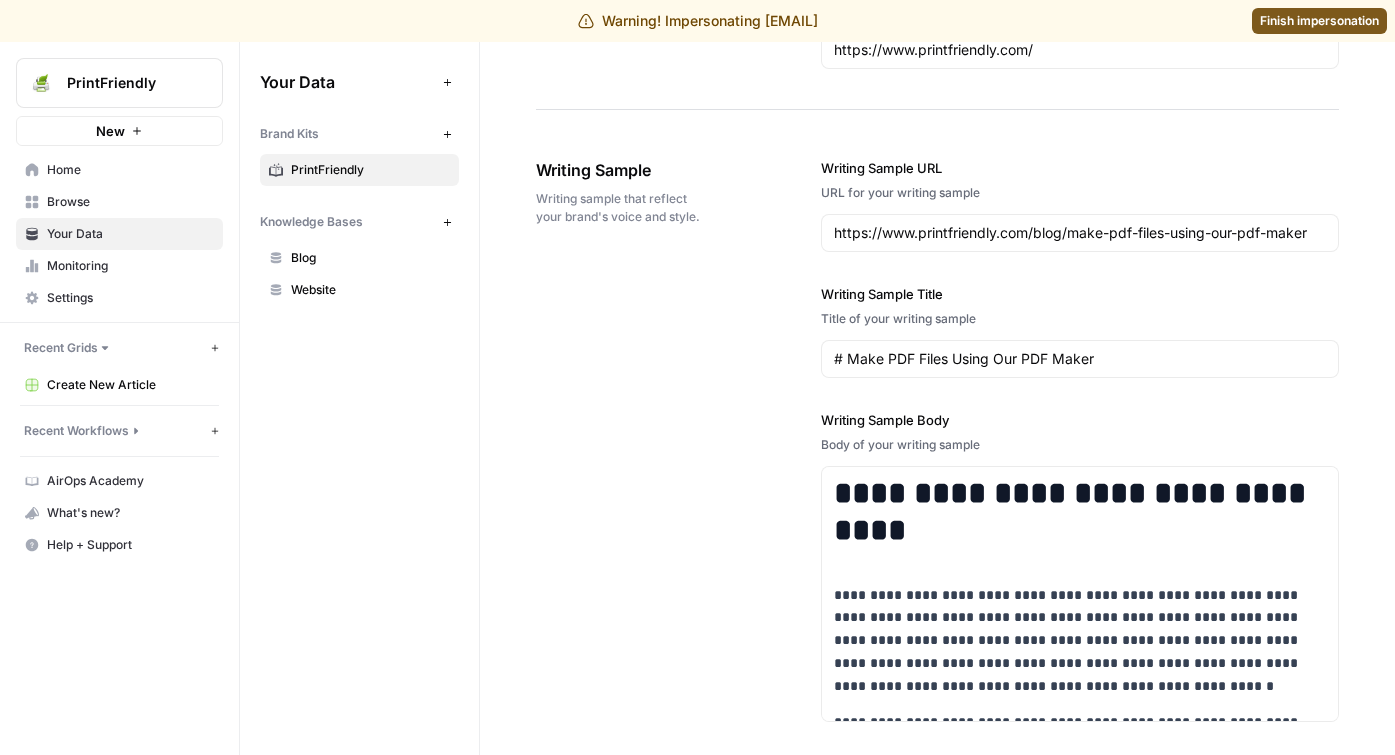 scroll, scrollTop: 2479, scrollLeft: 0, axis: vertical 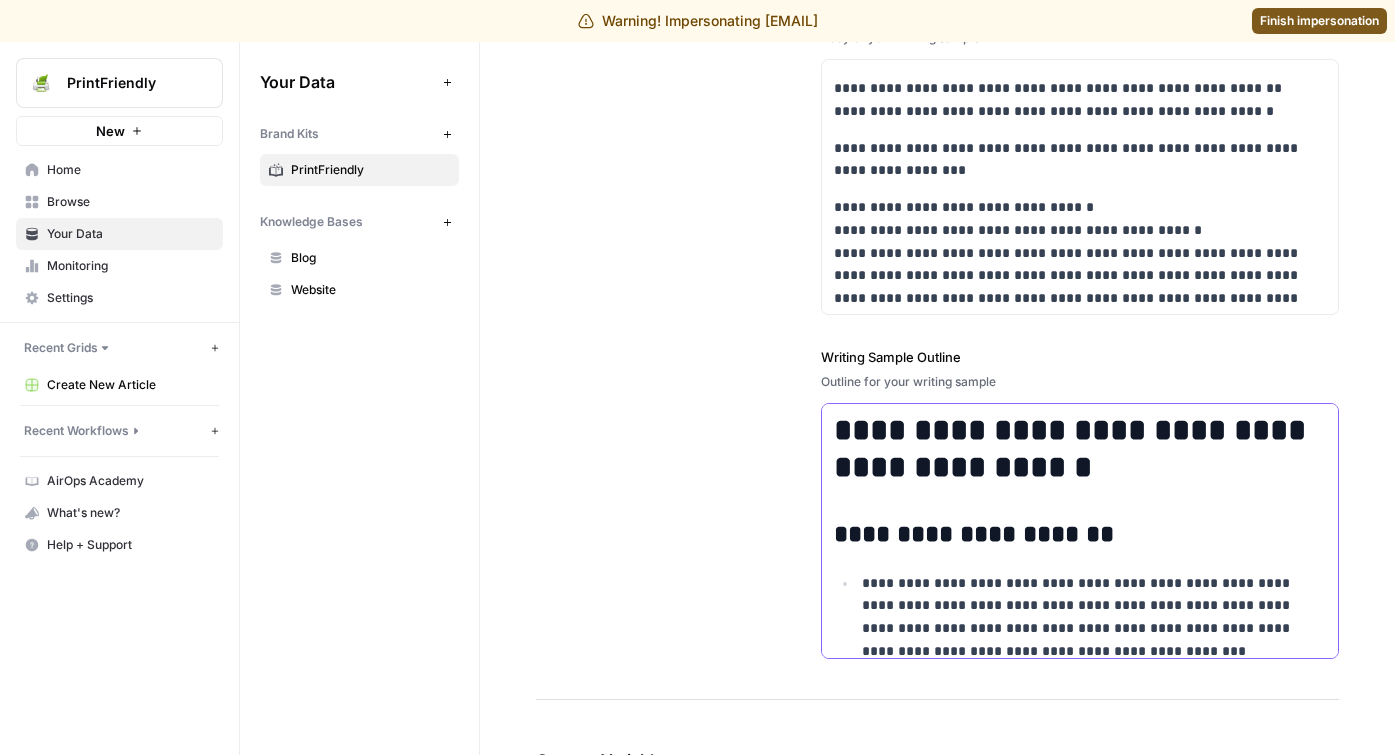 click on "**********" at bounding box center [1080, 449] 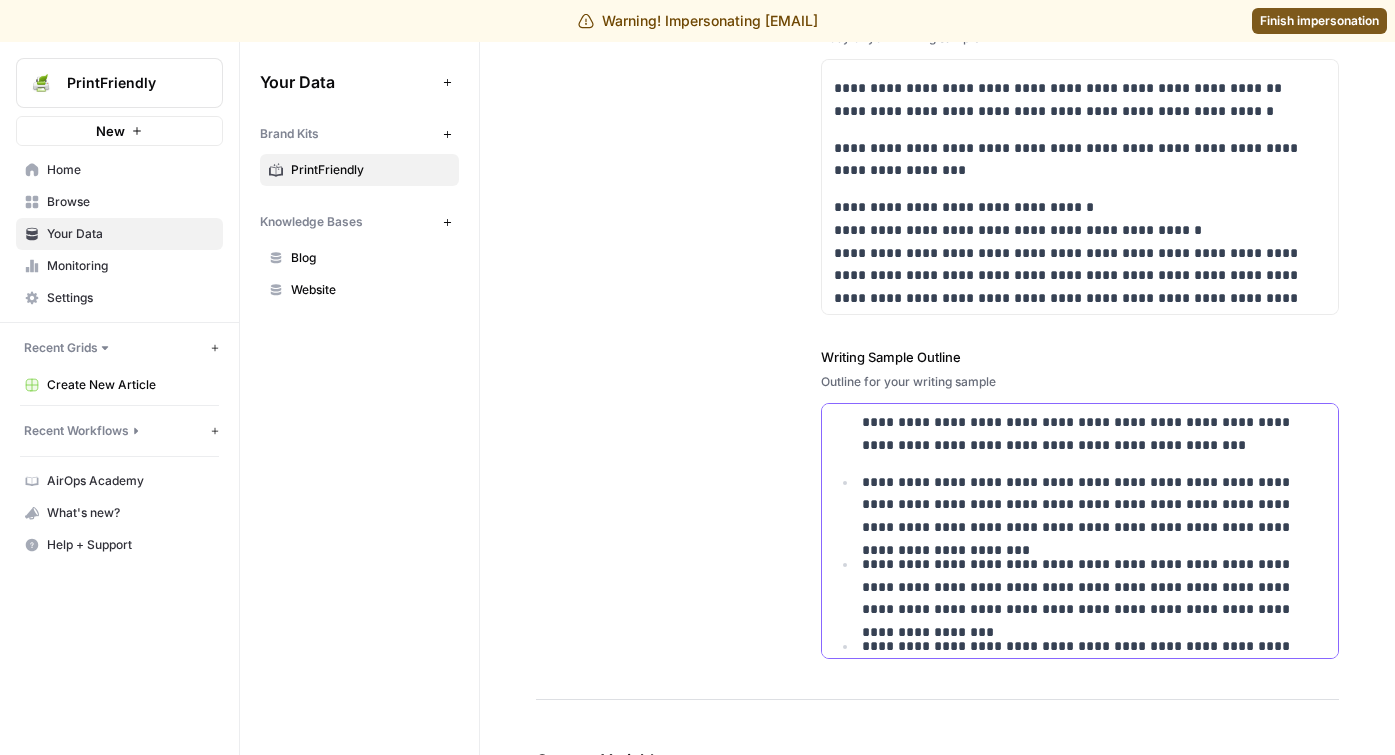 scroll, scrollTop: 775, scrollLeft: 0, axis: vertical 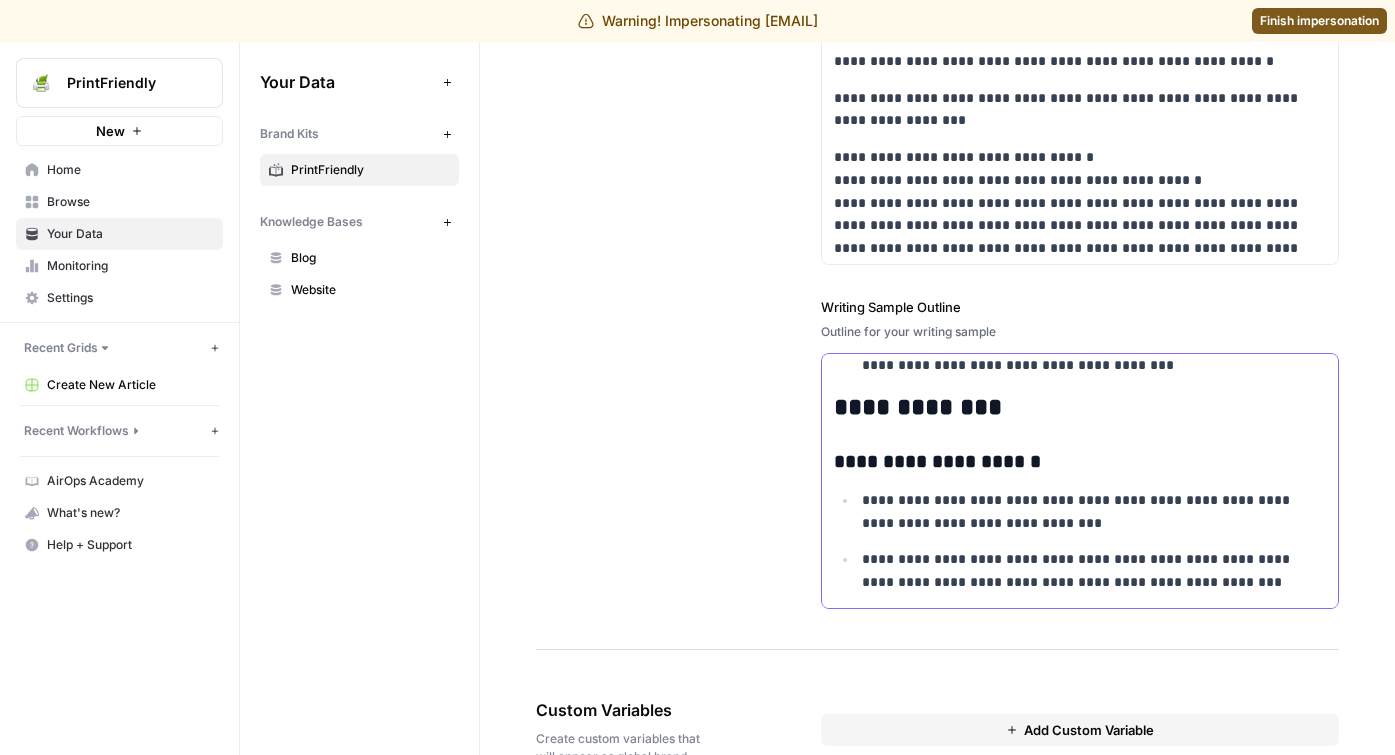 click on "**********" at bounding box center (1080, 94) 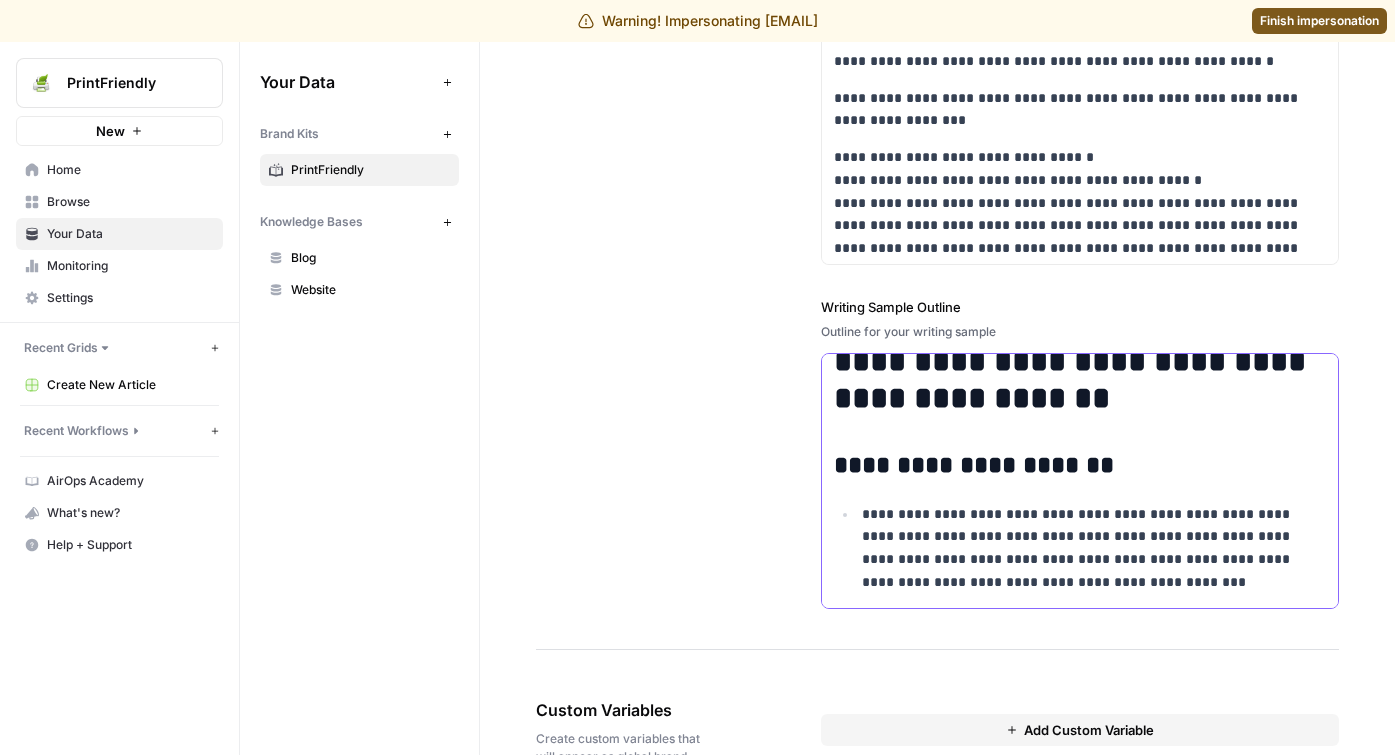 scroll, scrollTop: 0, scrollLeft: 0, axis: both 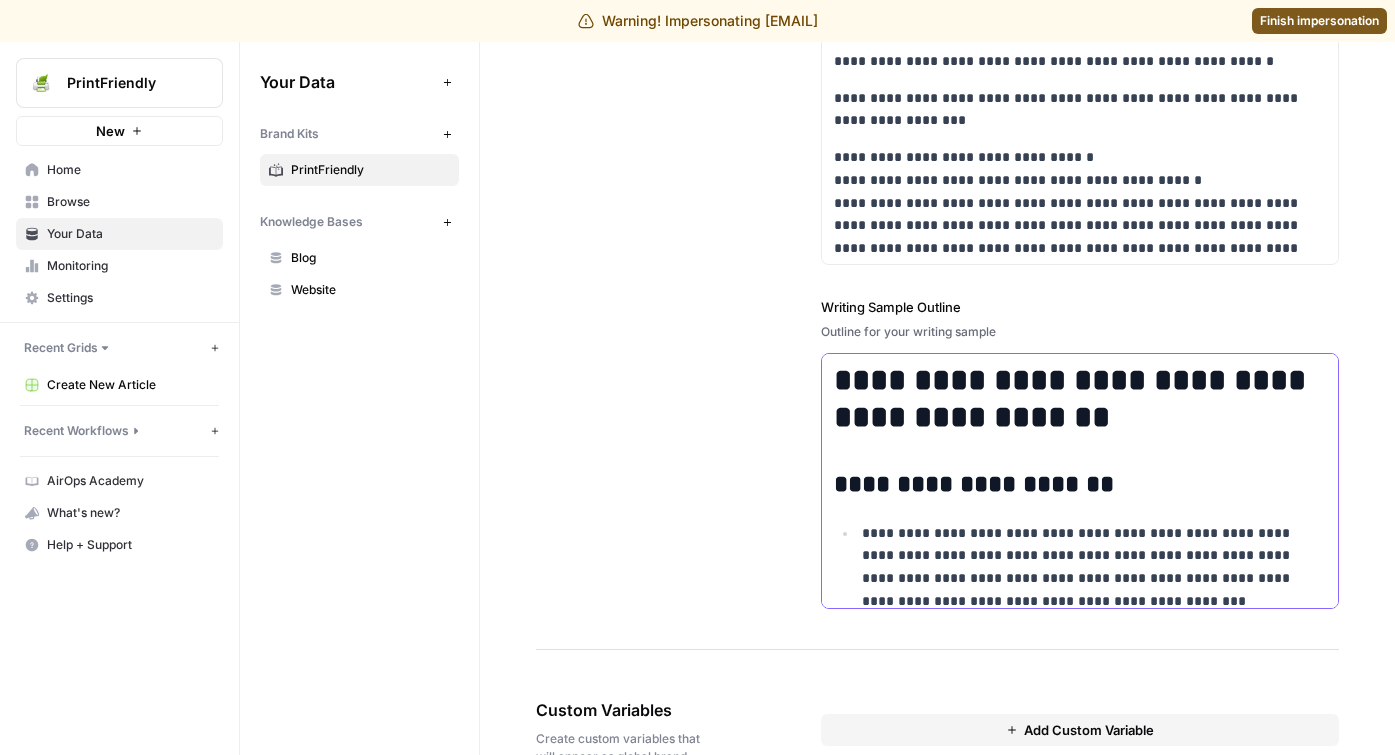 click on "**********" at bounding box center [1080, 485] 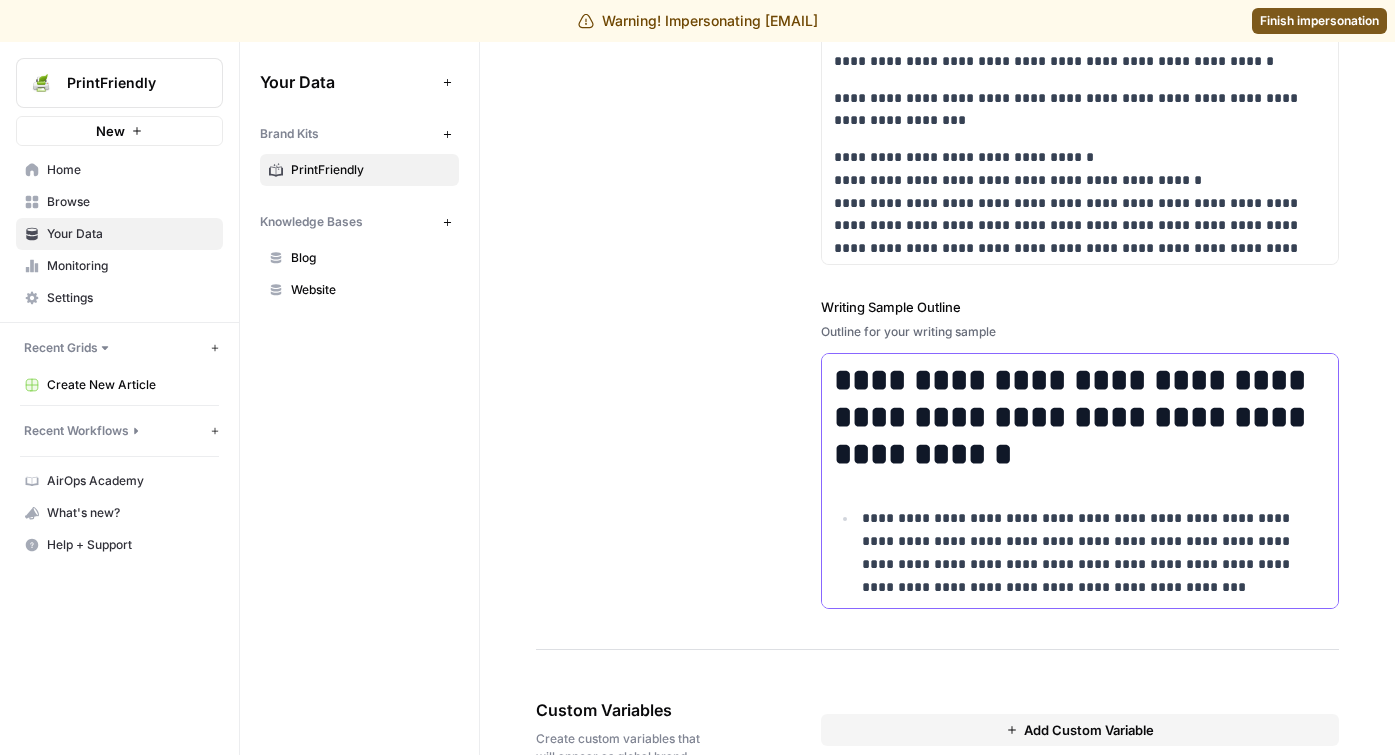 click on "**********" at bounding box center [1080, 417] 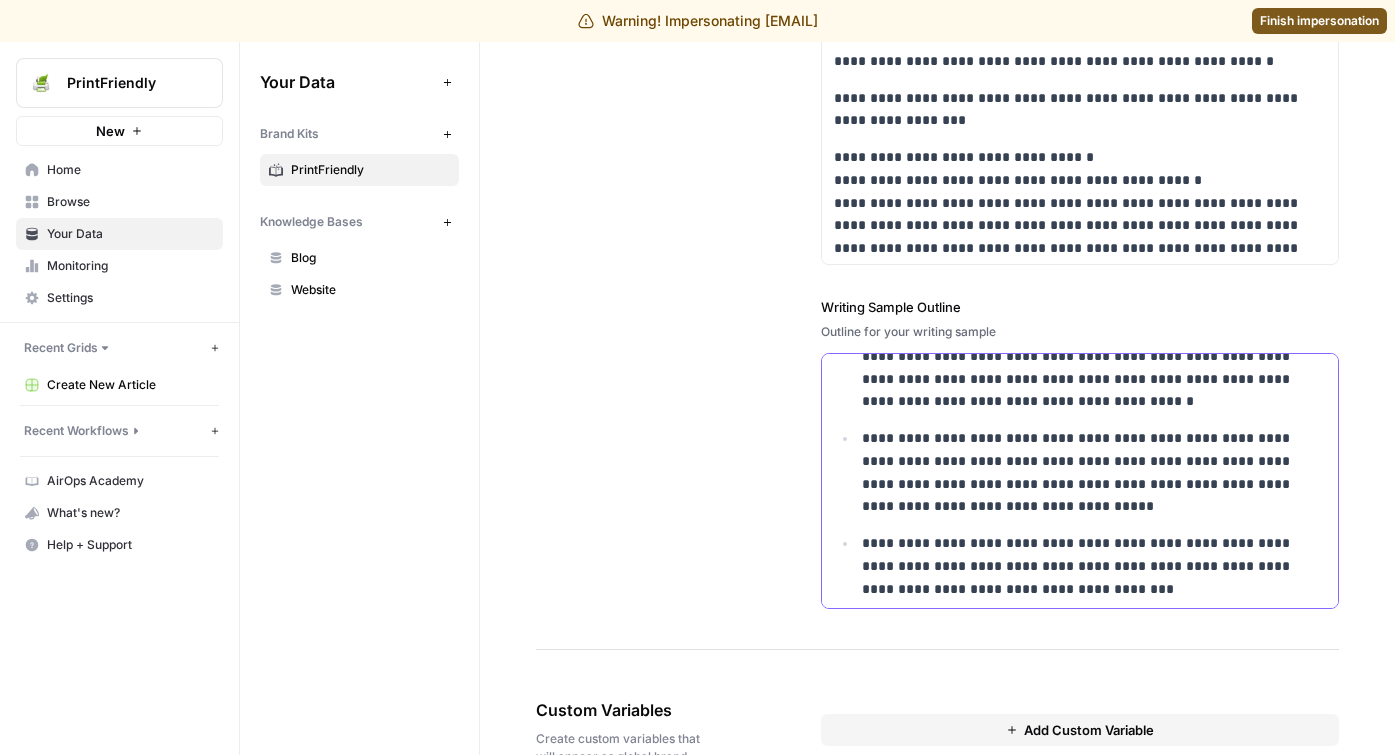 scroll, scrollTop: 761, scrollLeft: 0, axis: vertical 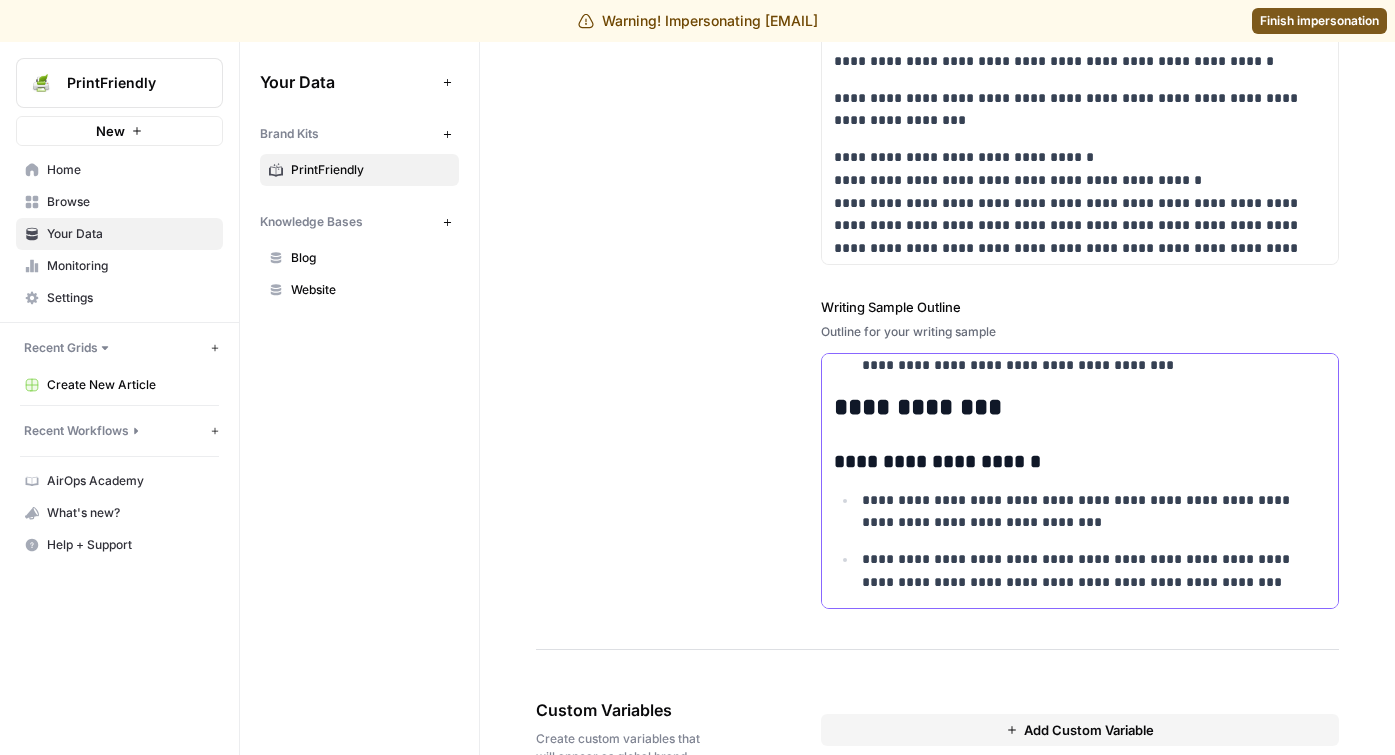 click on "**********" at bounding box center (1080, 462) 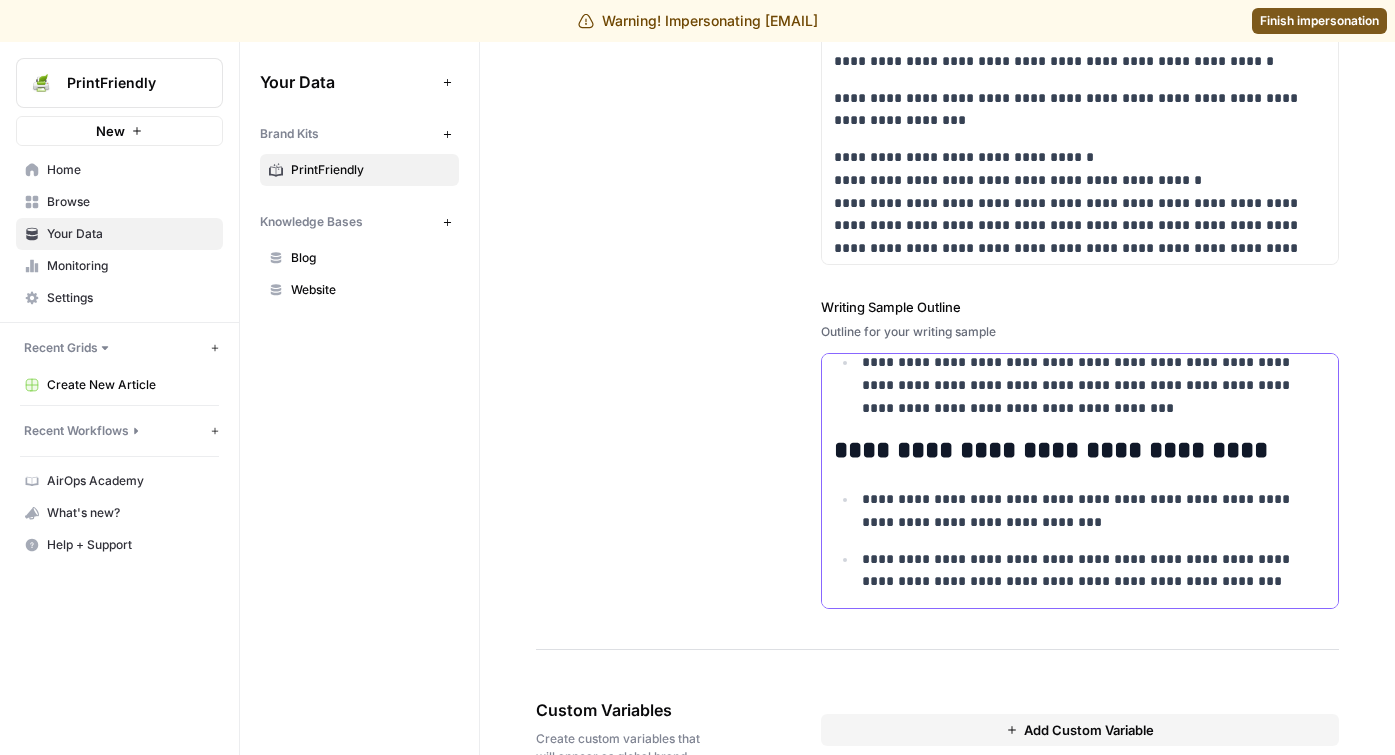 scroll, scrollTop: 718, scrollLeft: 0, axis: vertical 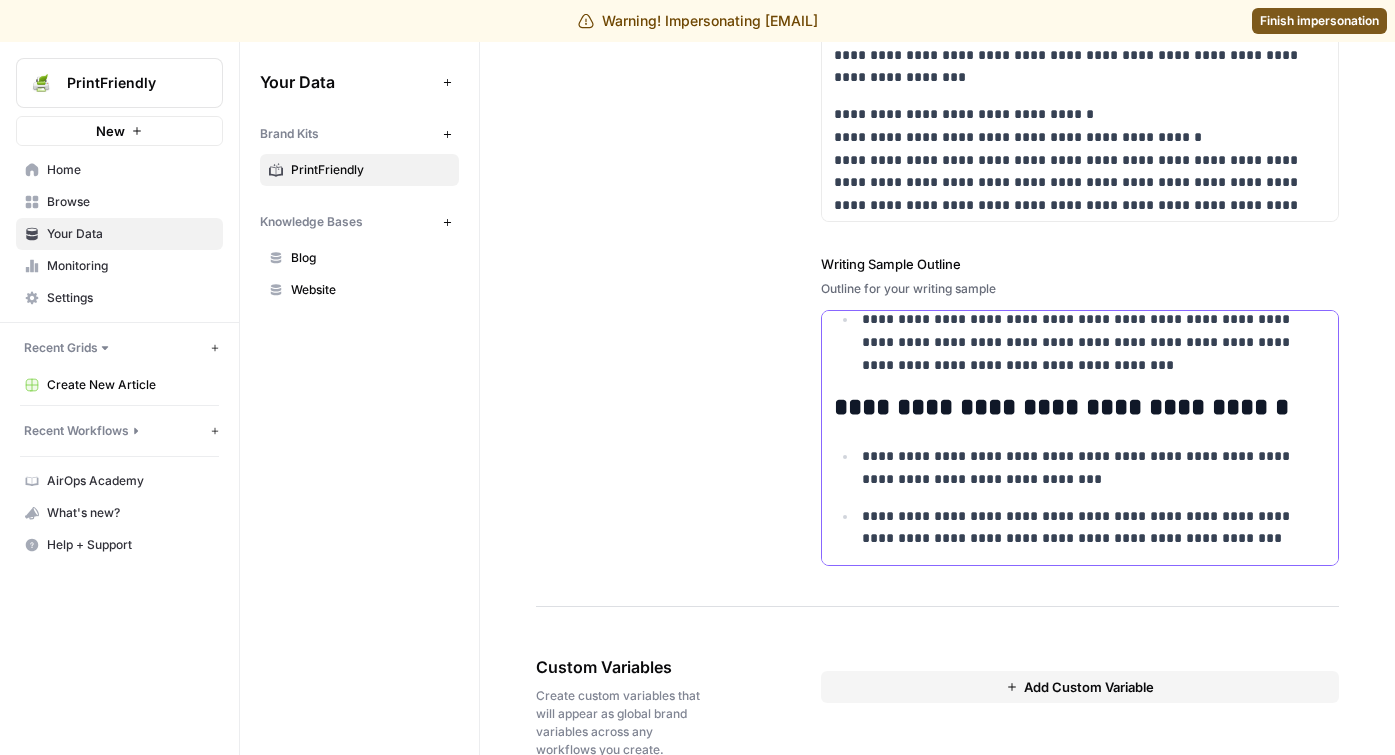 click on "**********" at bounding box center [1080, 408] 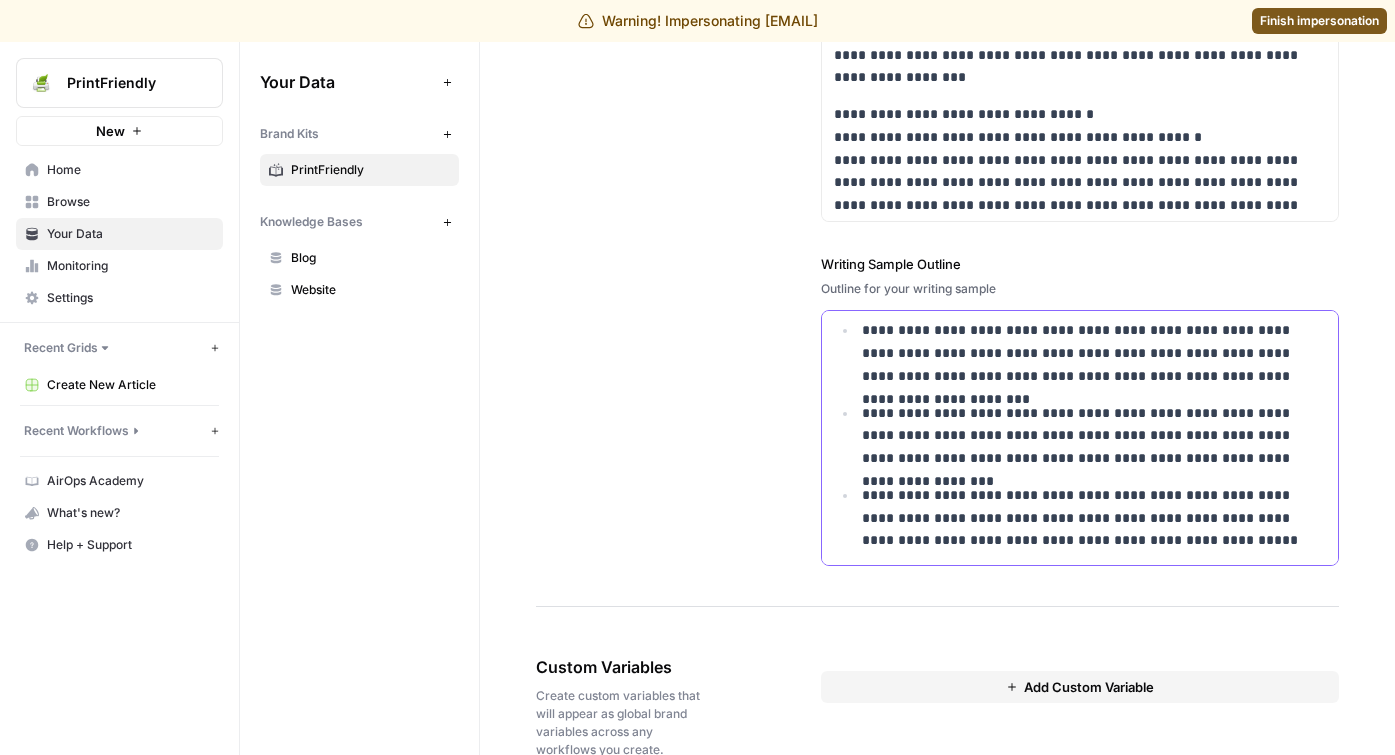 scroll, scrollTop: 220, scrollLeft: 0, axis: vertical 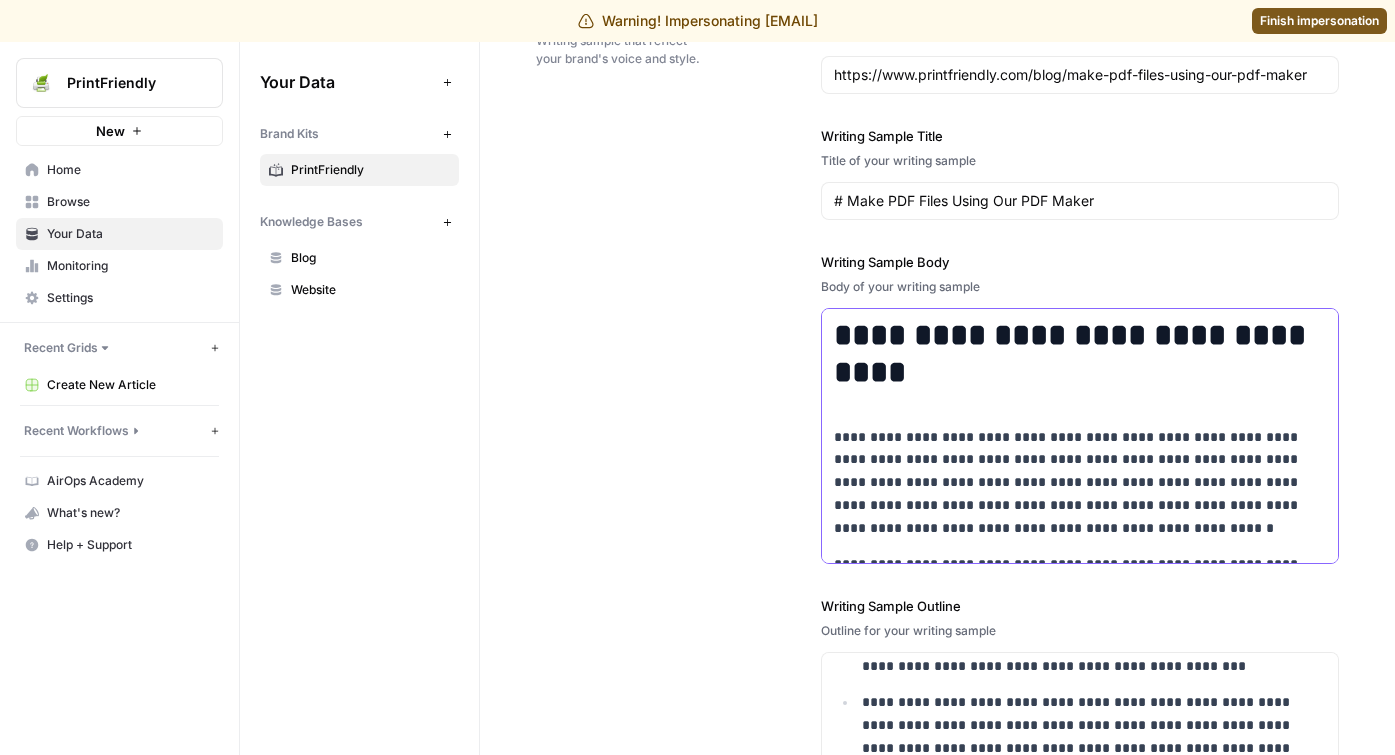 click on "**********" at bounding box center (1080, 354) 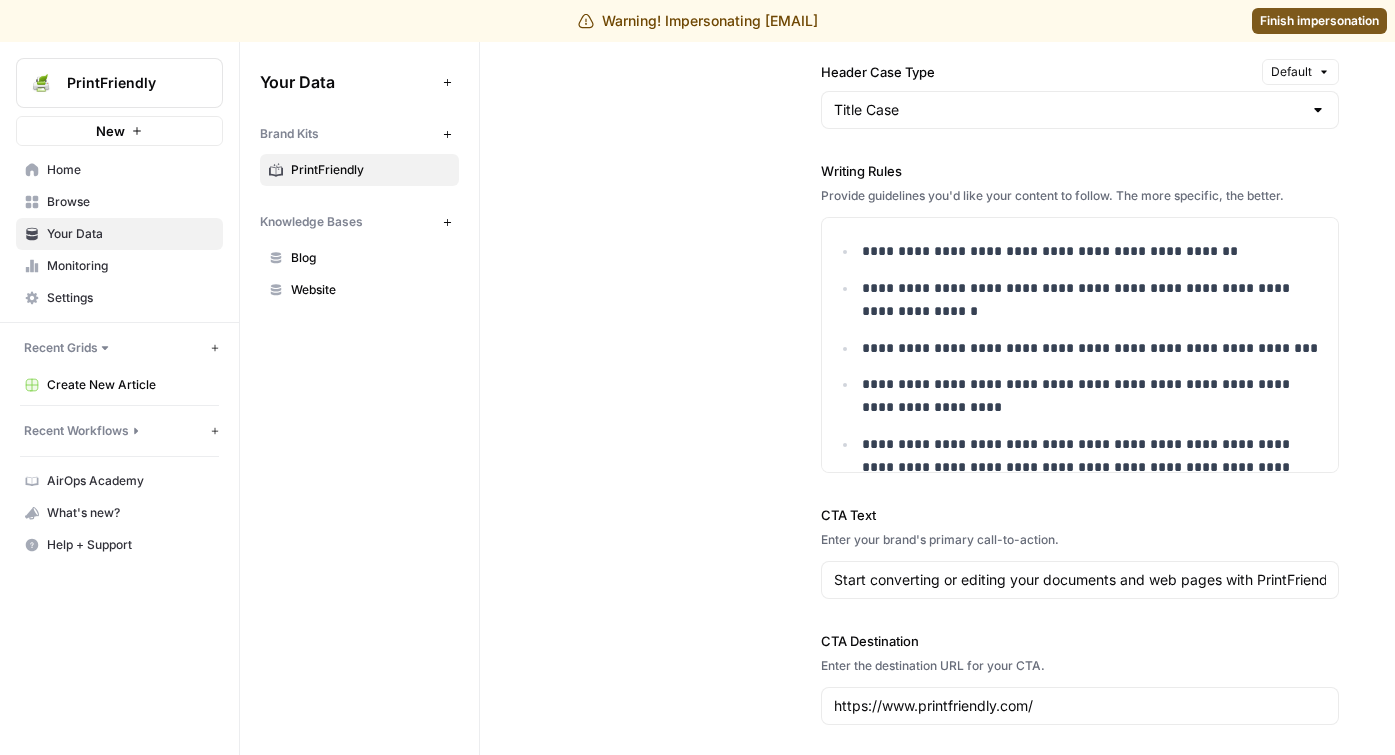 scroll, scrollTop: 1794, scrollLeft: 0, axis: vertical 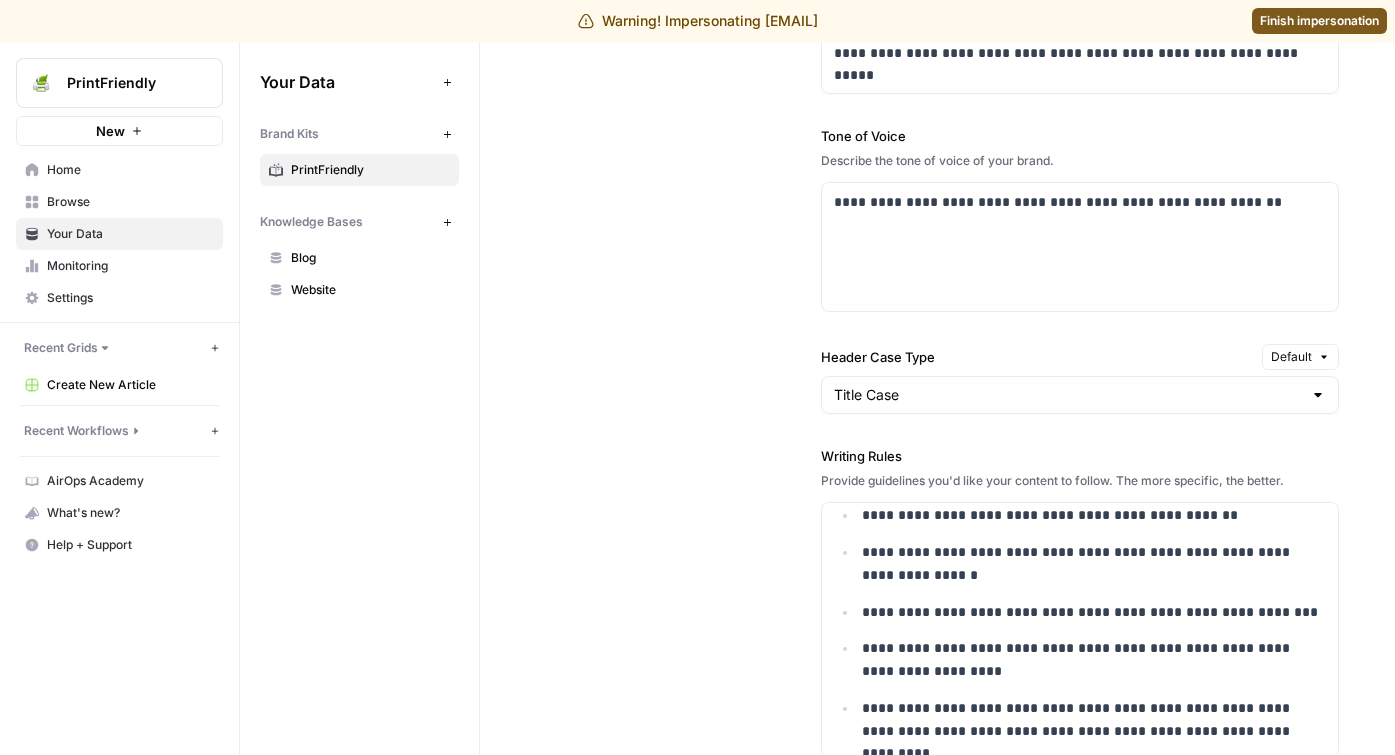 click on "Finish impersonation" at bounding box center (1319, 21) 